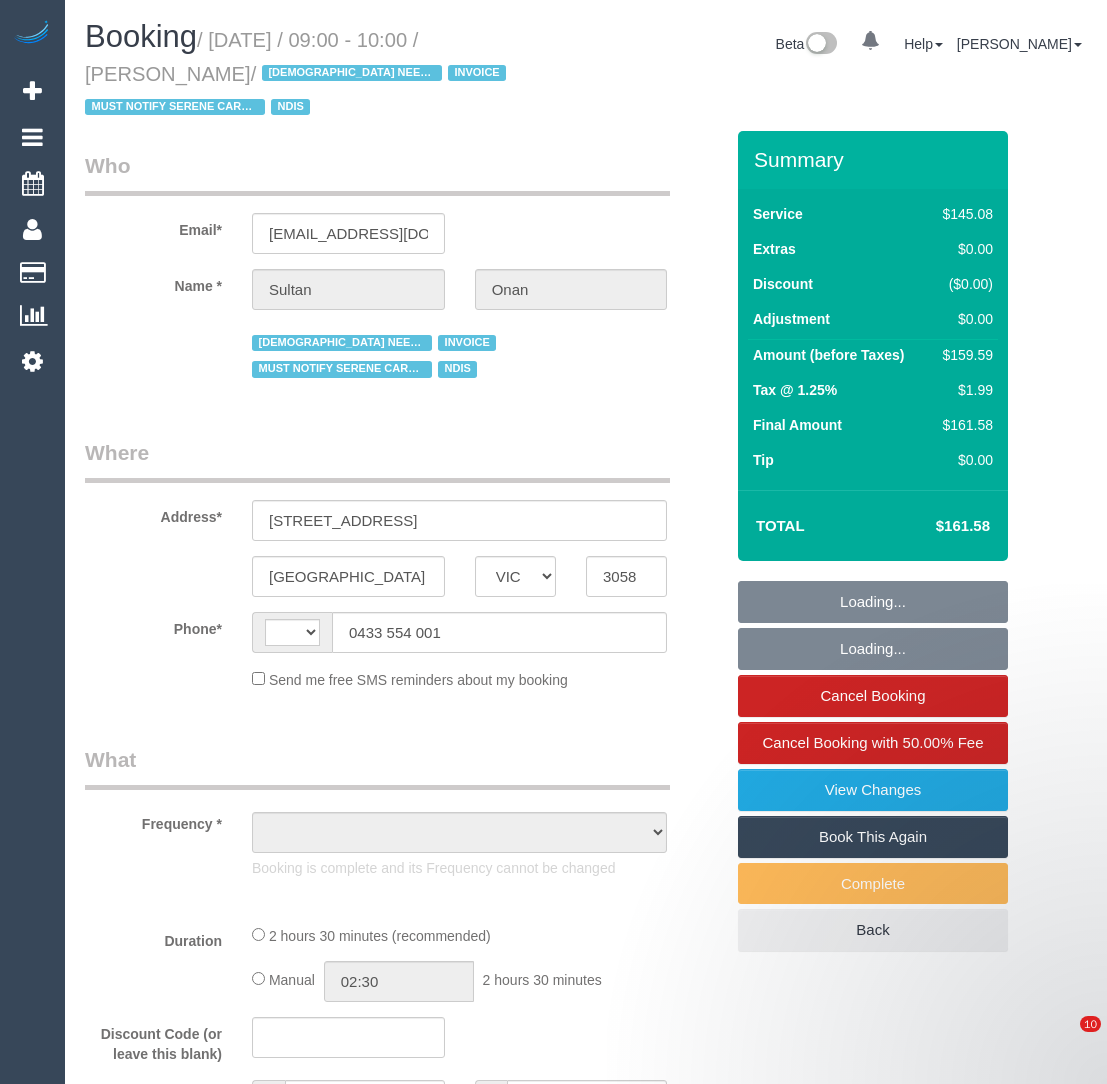 select on "VIC" 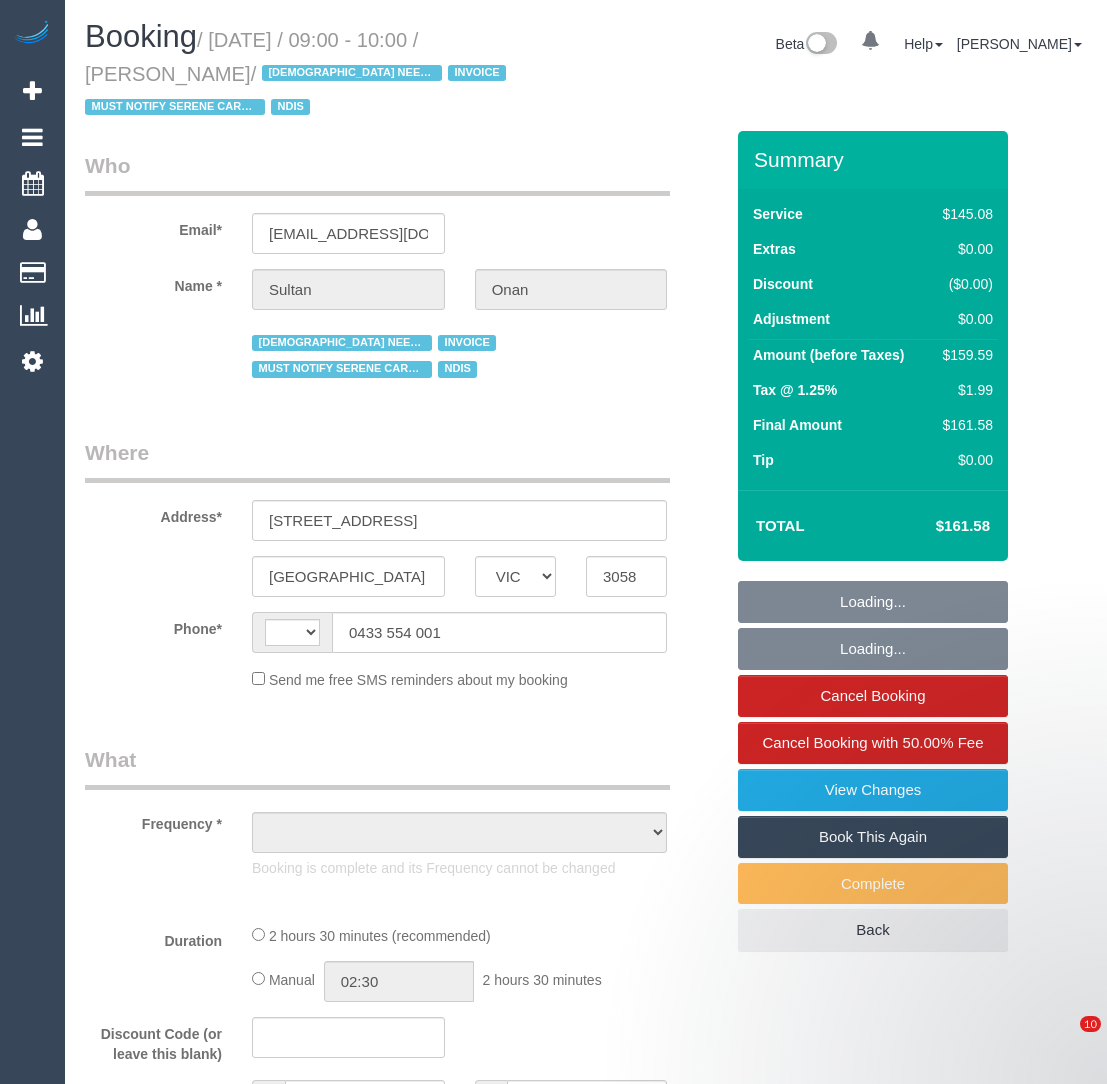 scroll, scrollTop: 0, scrollLeft: 0, axis: both 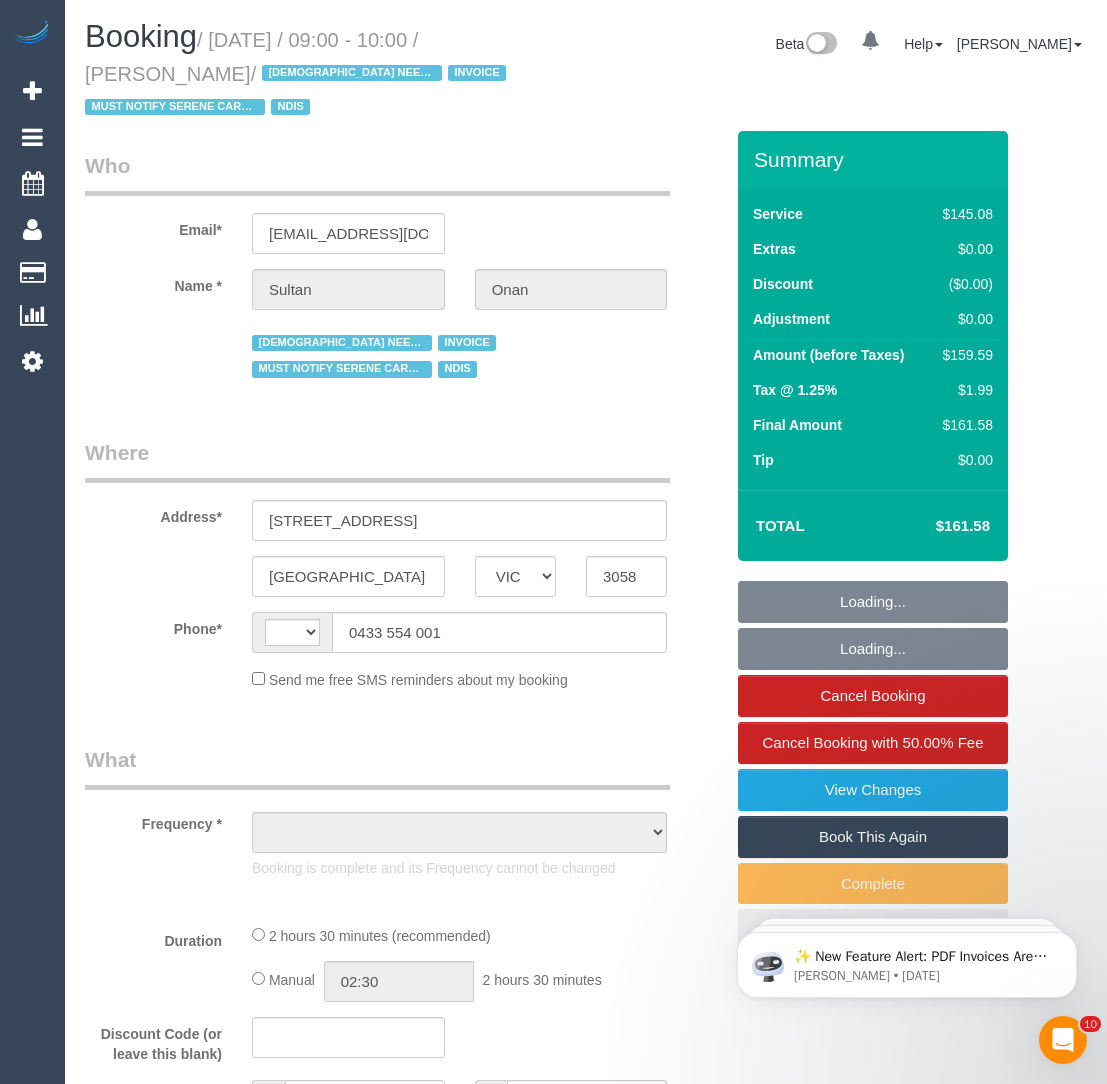 select on "string:AU" 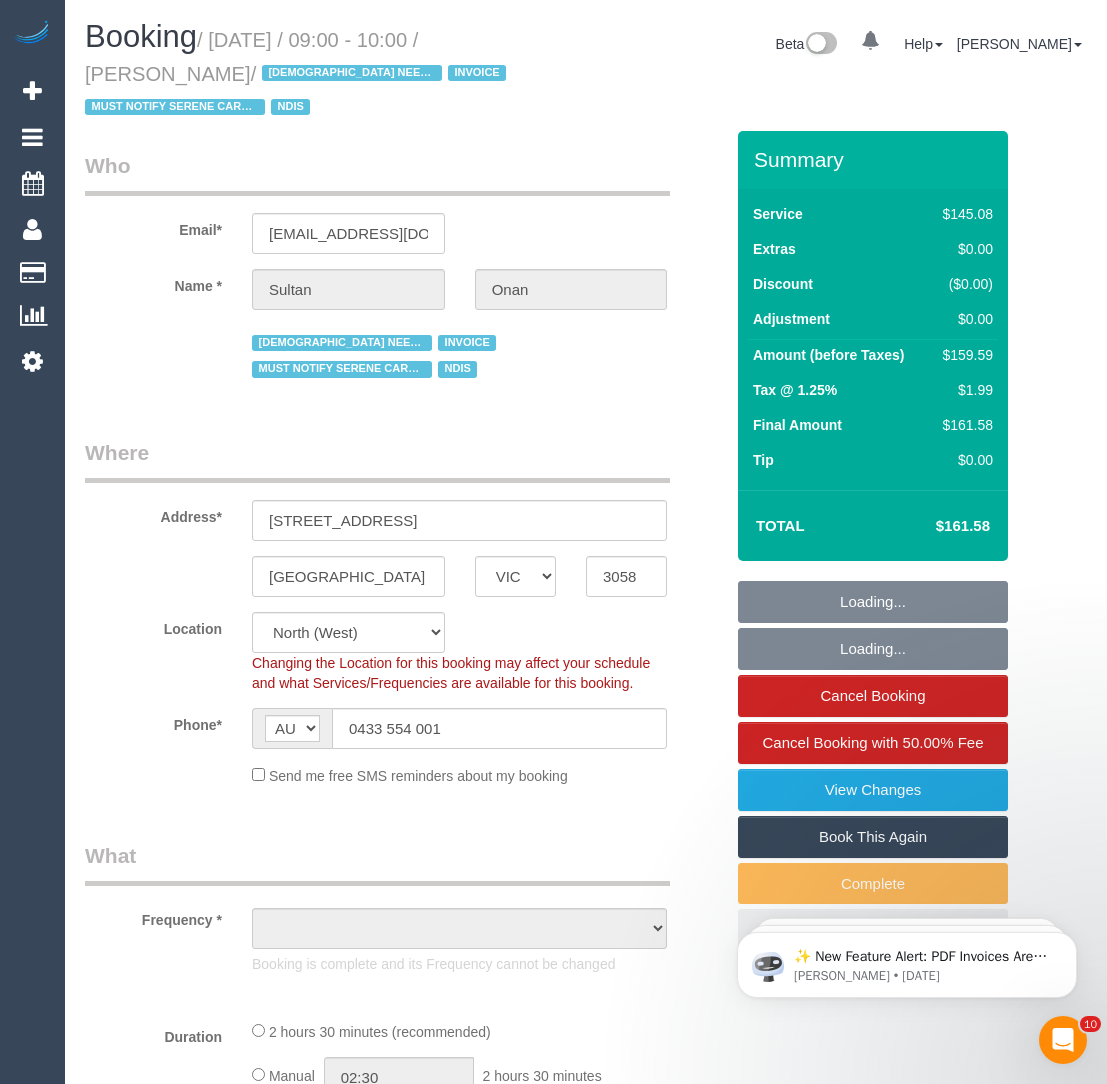 select on "object:610" 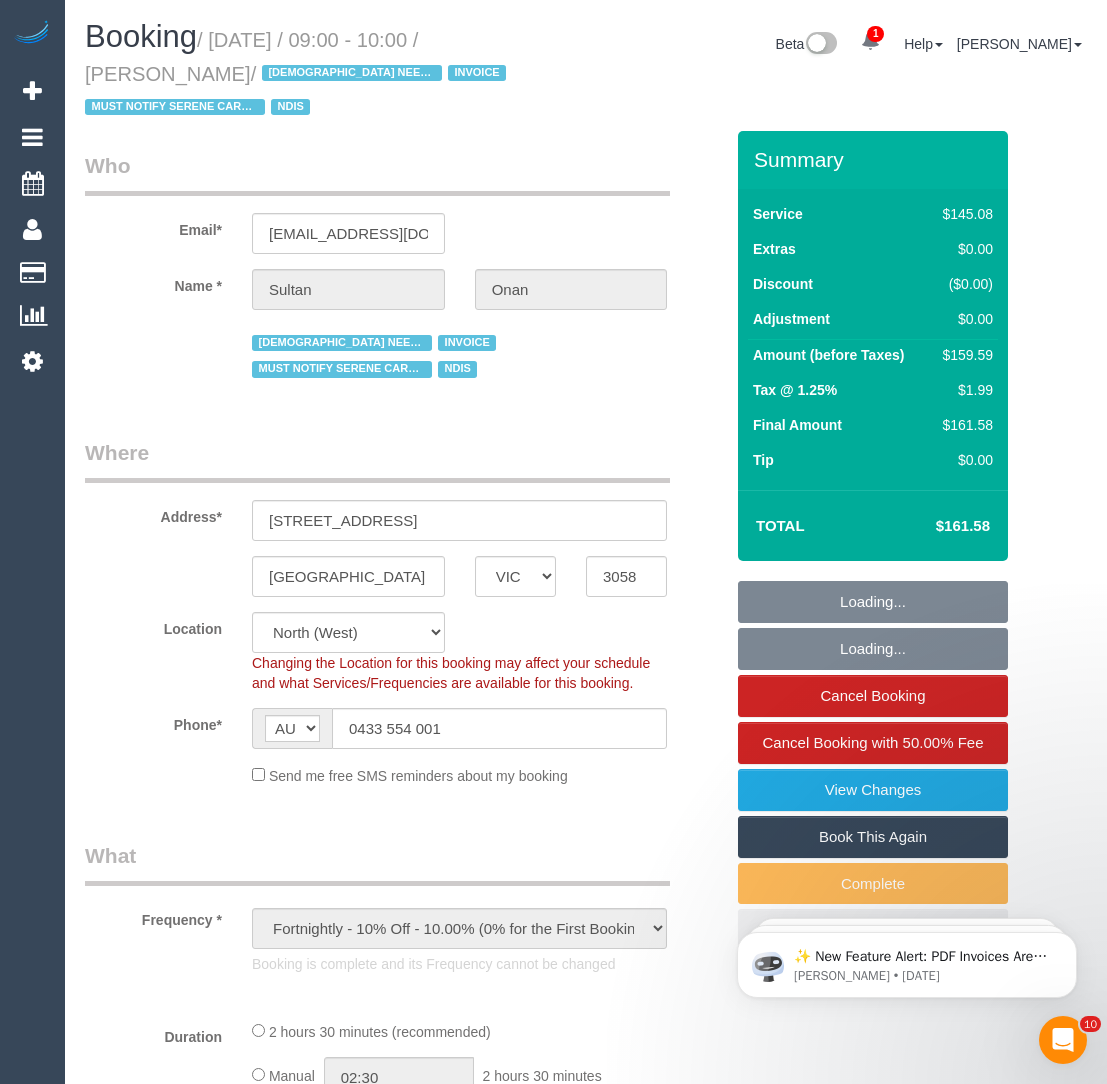 select on "object:761" 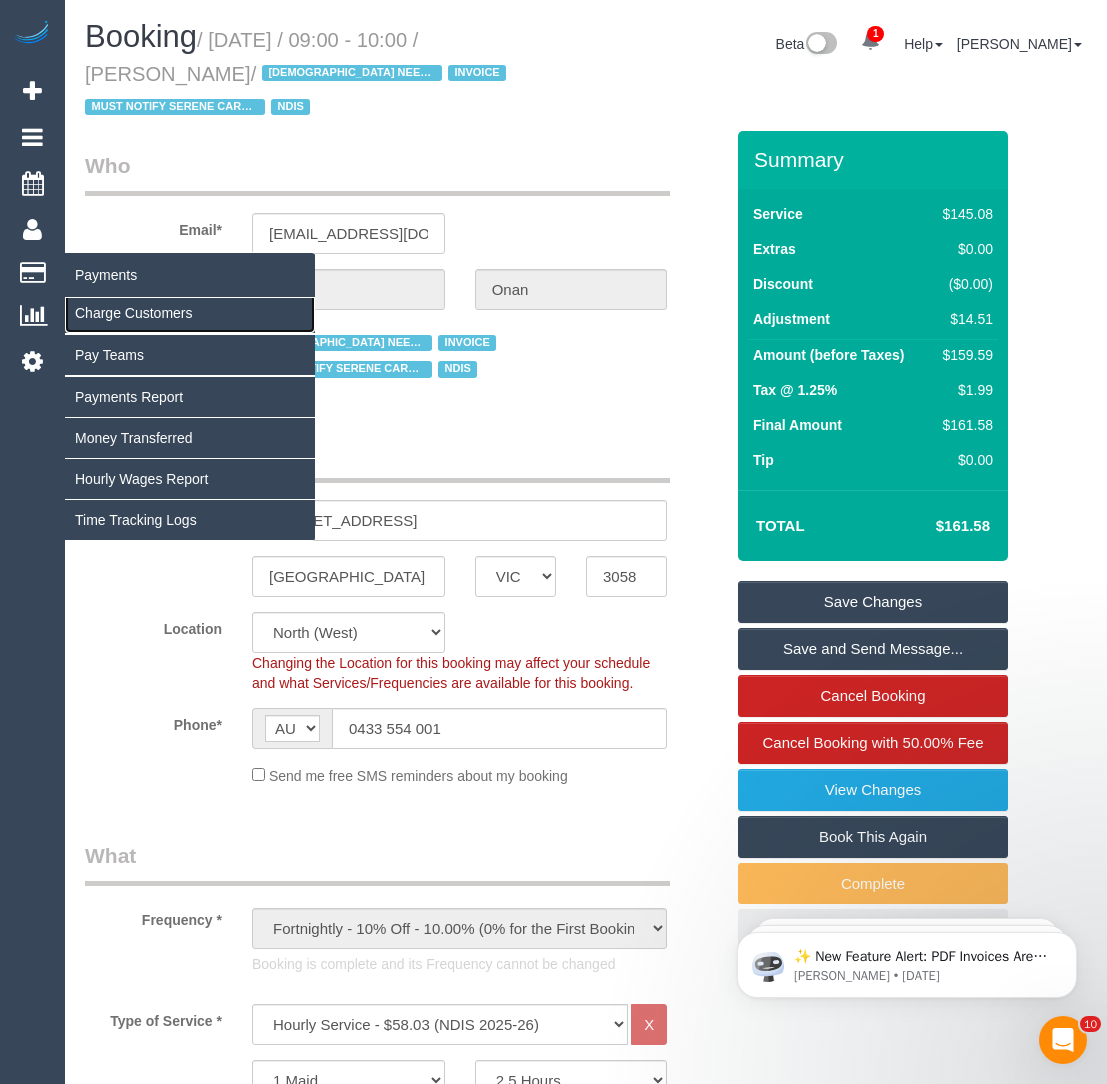 click on "Charge Customers" at bounding box center [190, 313] 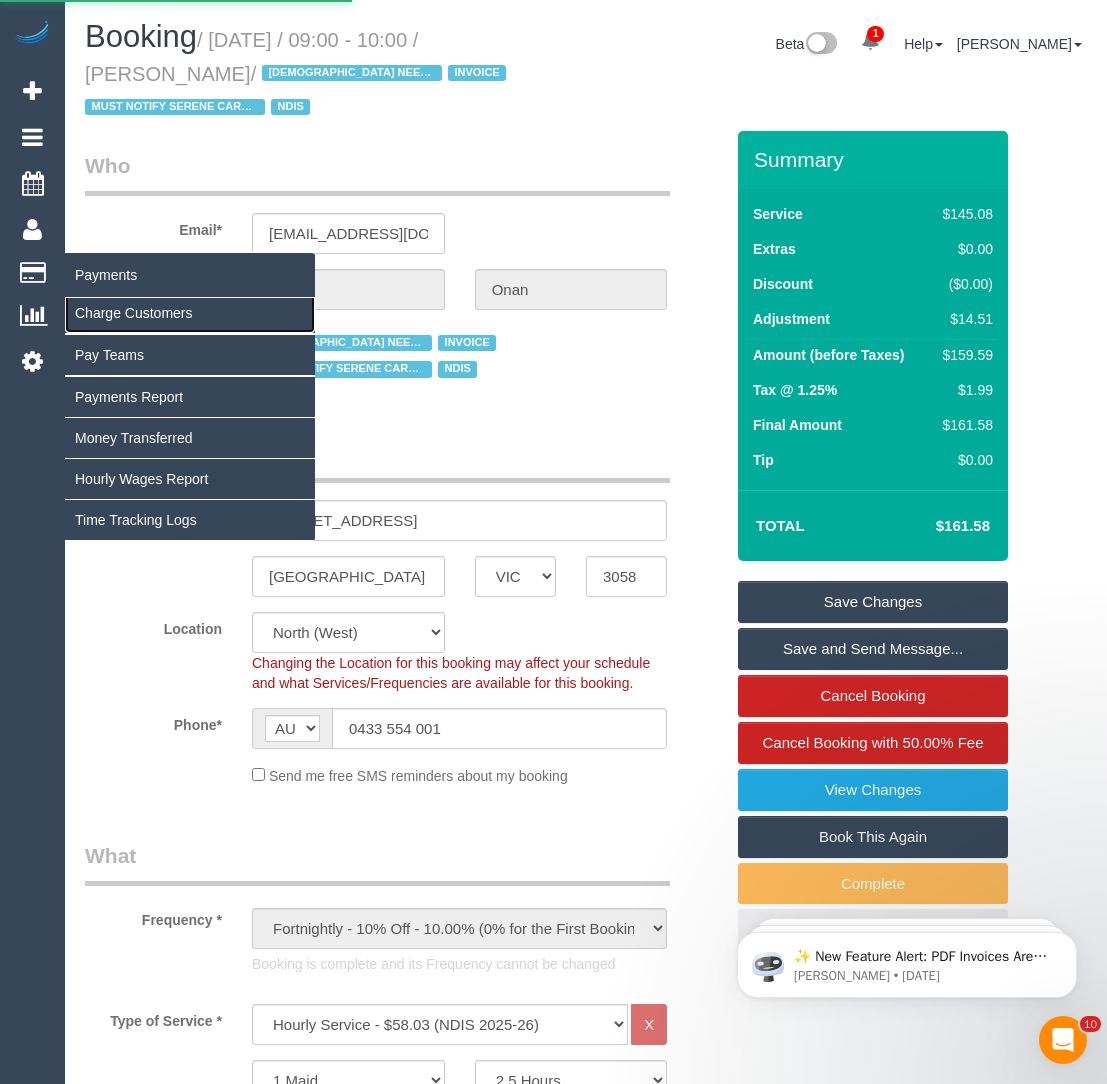 select 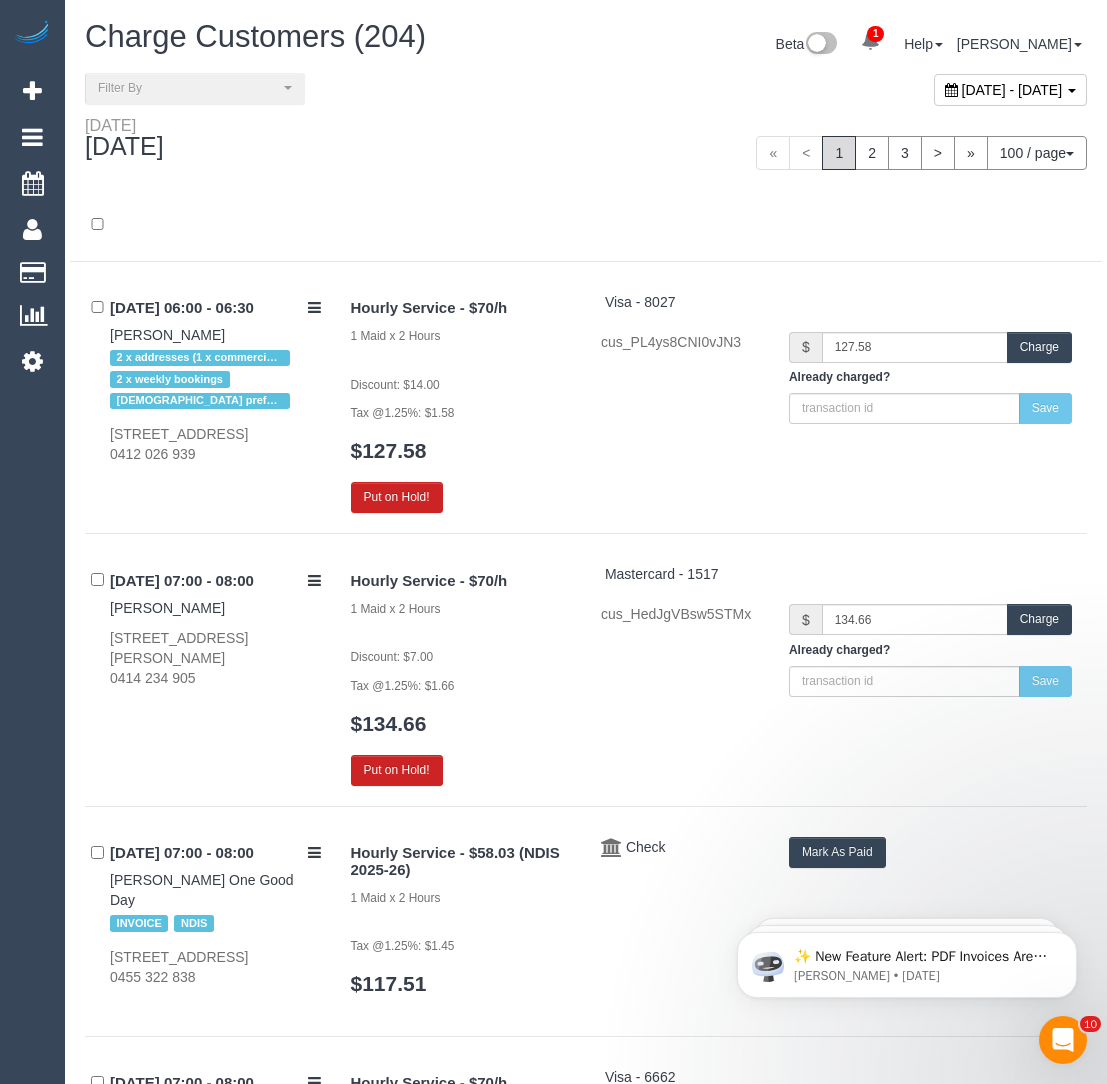 click on "[DATE] - [DATE]" at bounding box center (1010, 90) 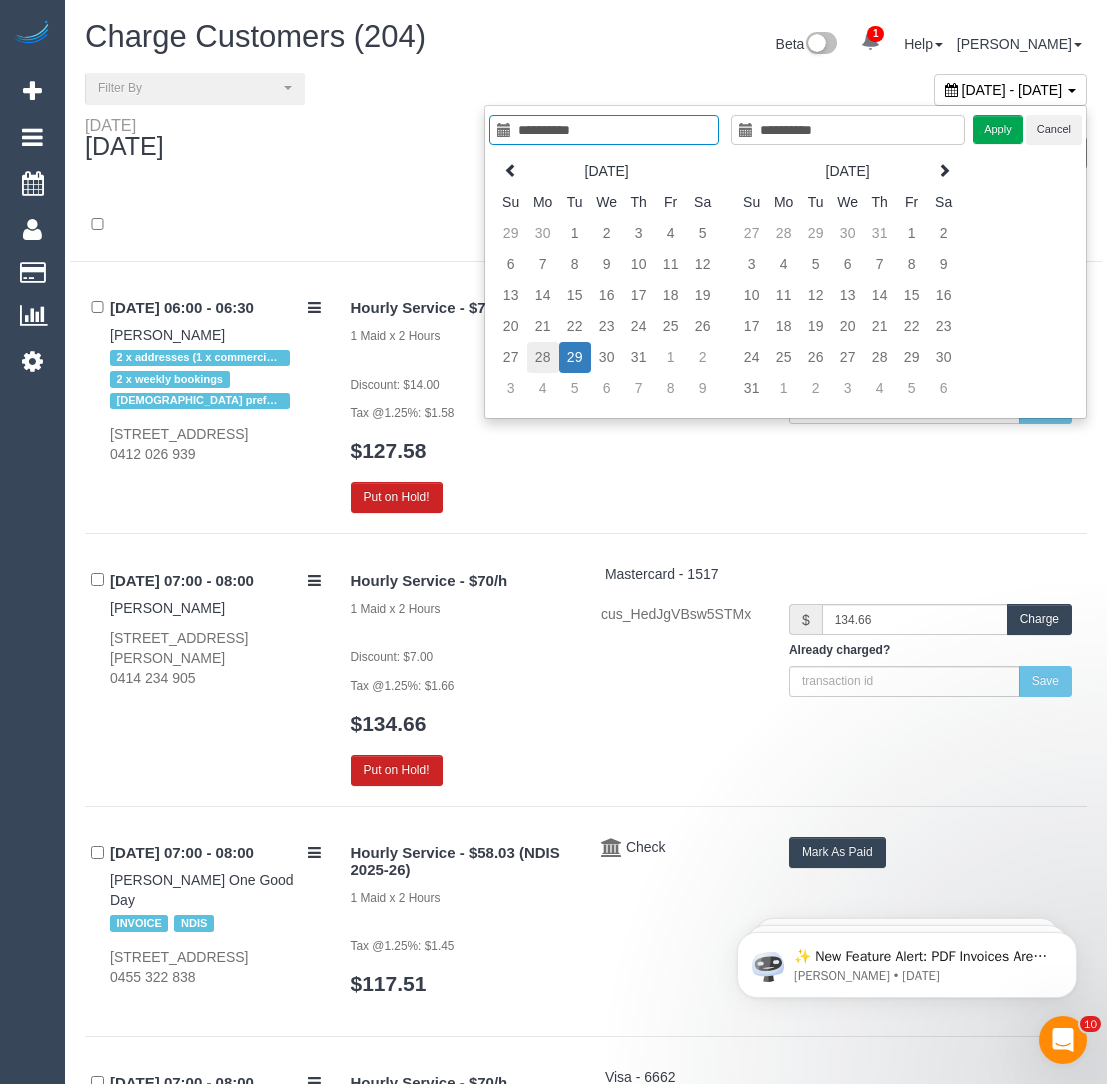 type on "**********" 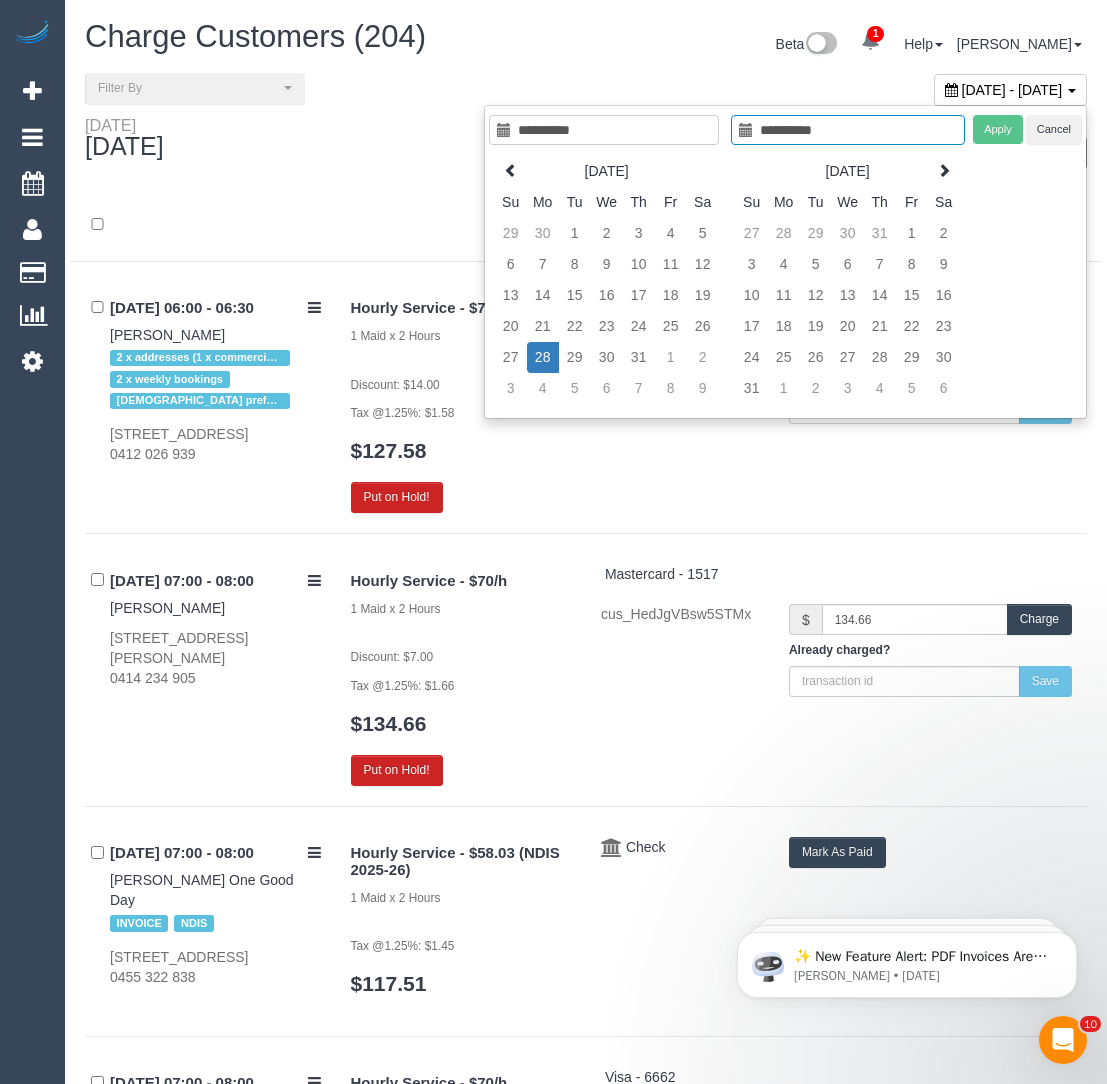 click on "28" at bounding box center [543, 357] 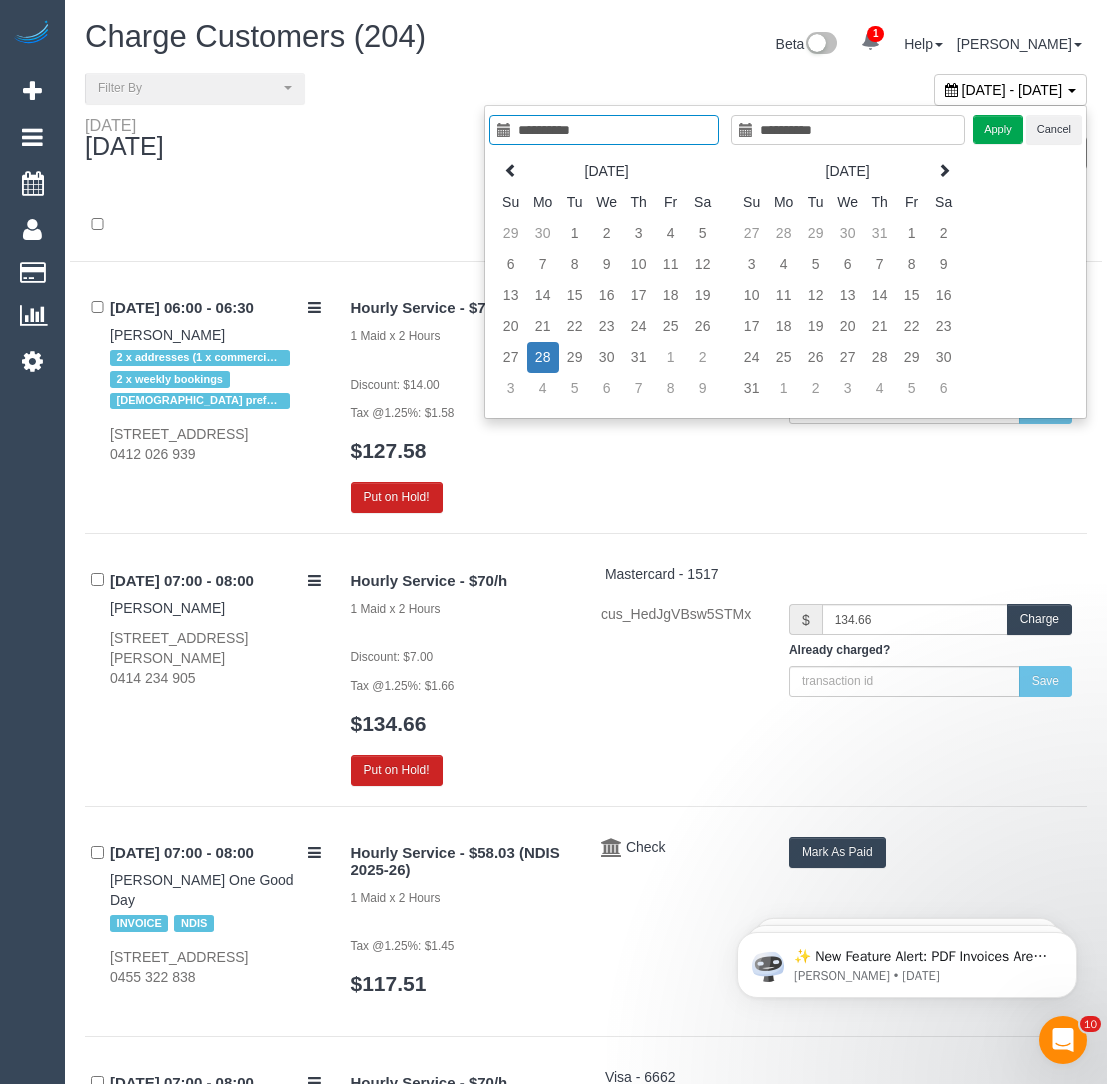 type on "**********" 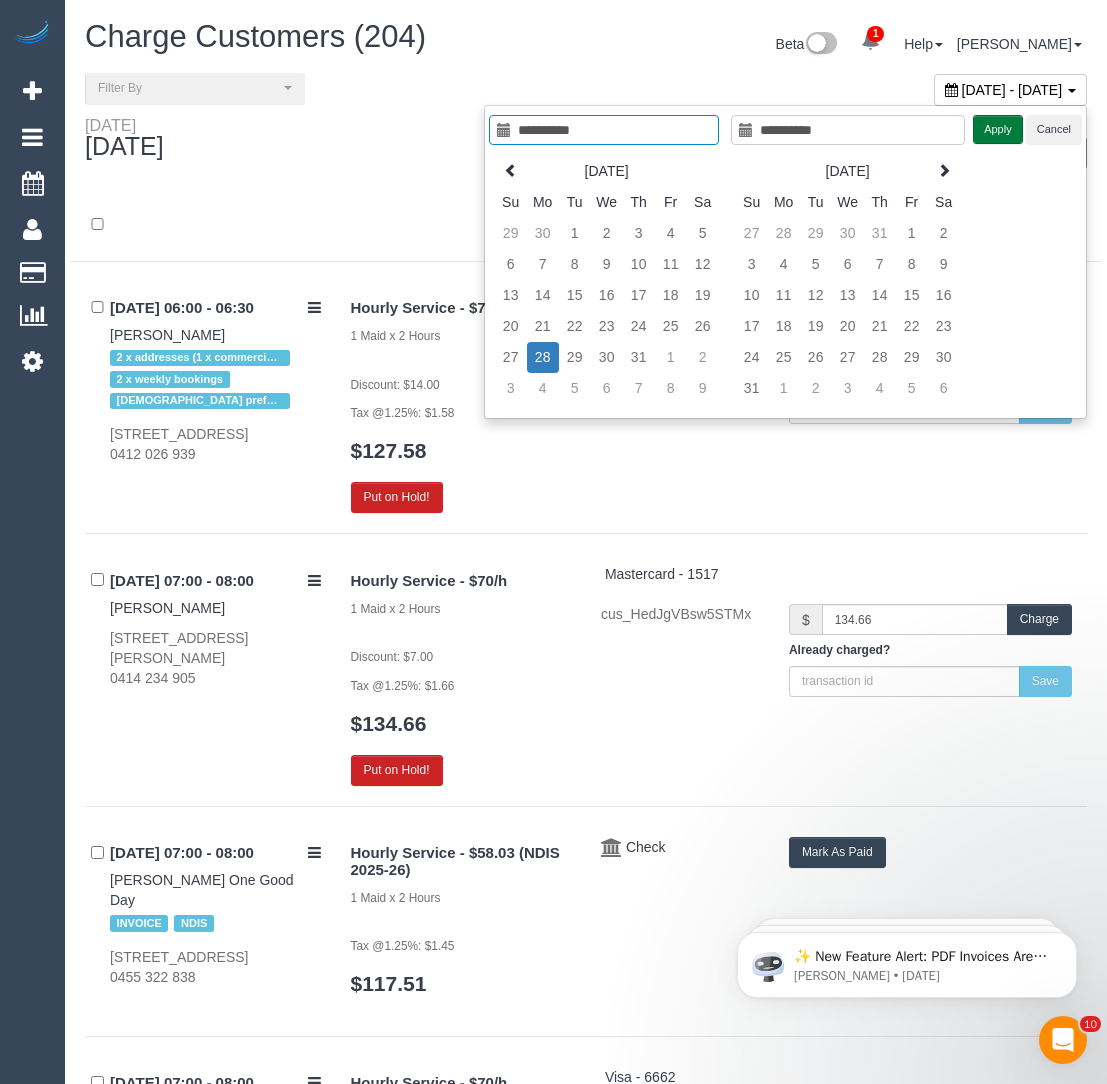 click on "Apply" at bounding box center [998, 129] 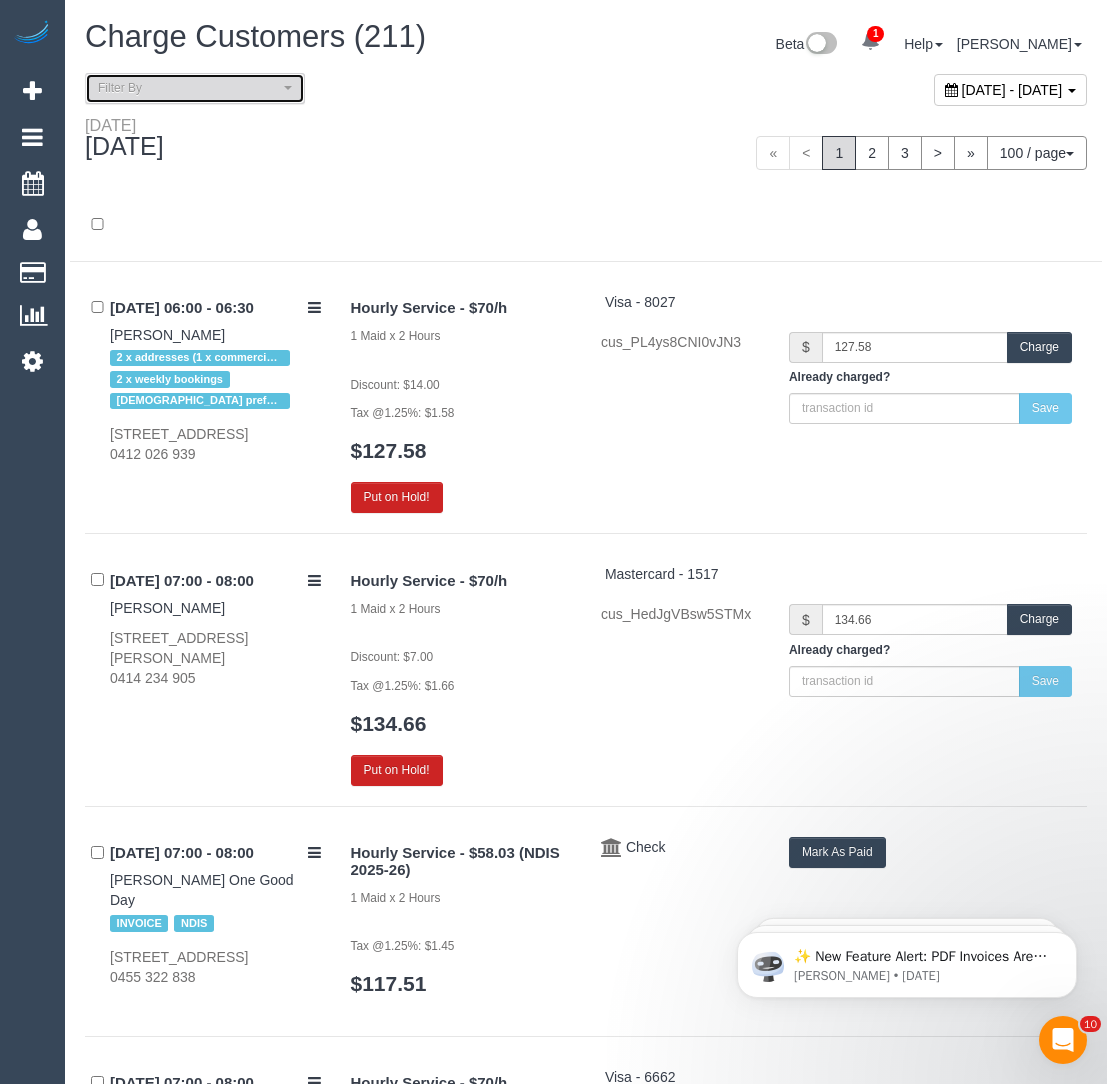 click on "Filter By" at bounding box center [195, 88] 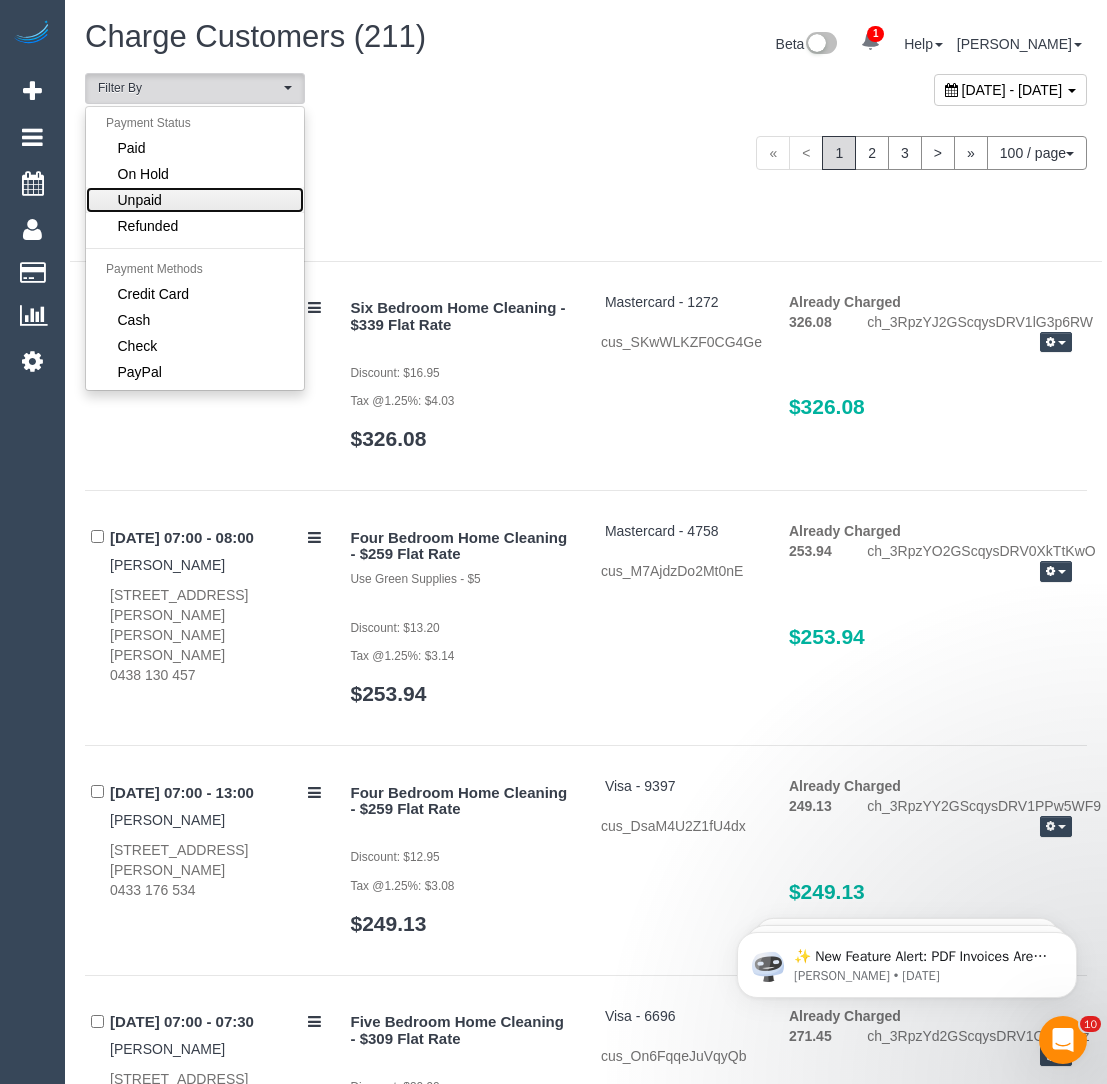 click on "Unpaid" at bounding box center (195, 200) 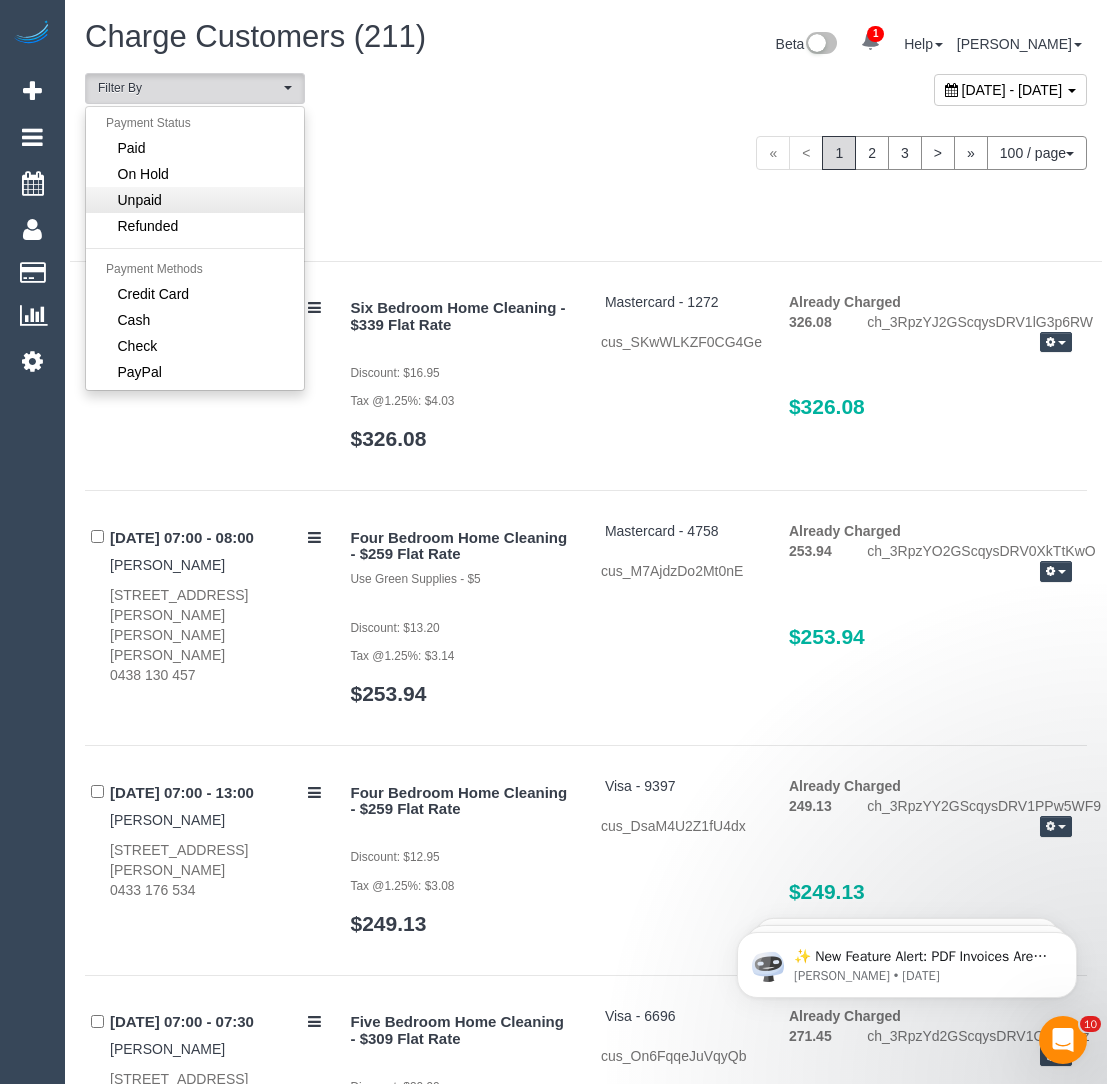 scroll, scrollTop: 42, scrollLeft: 0, axis: vertical 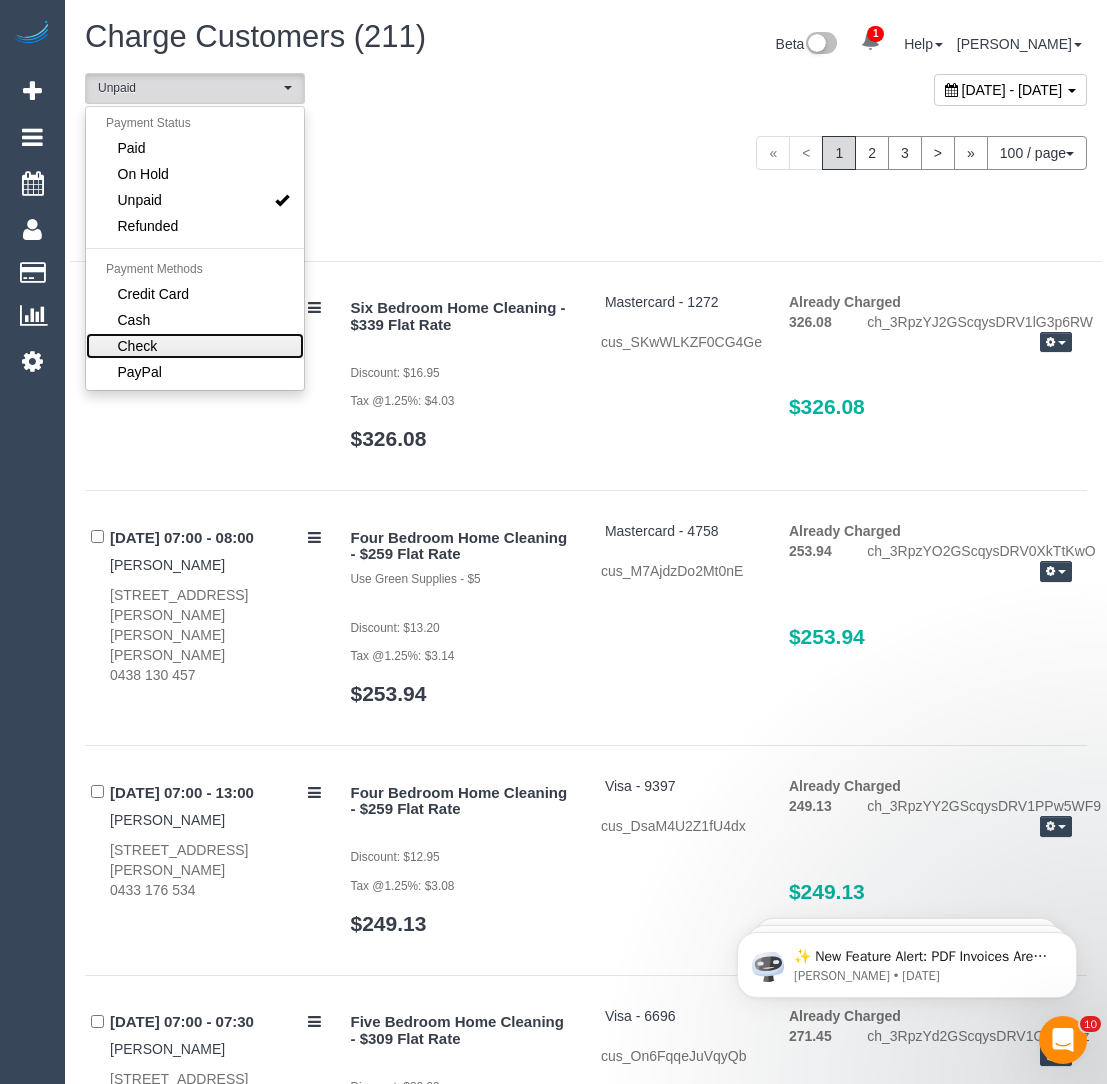 click on "Check" at bounding box center (195, 346) 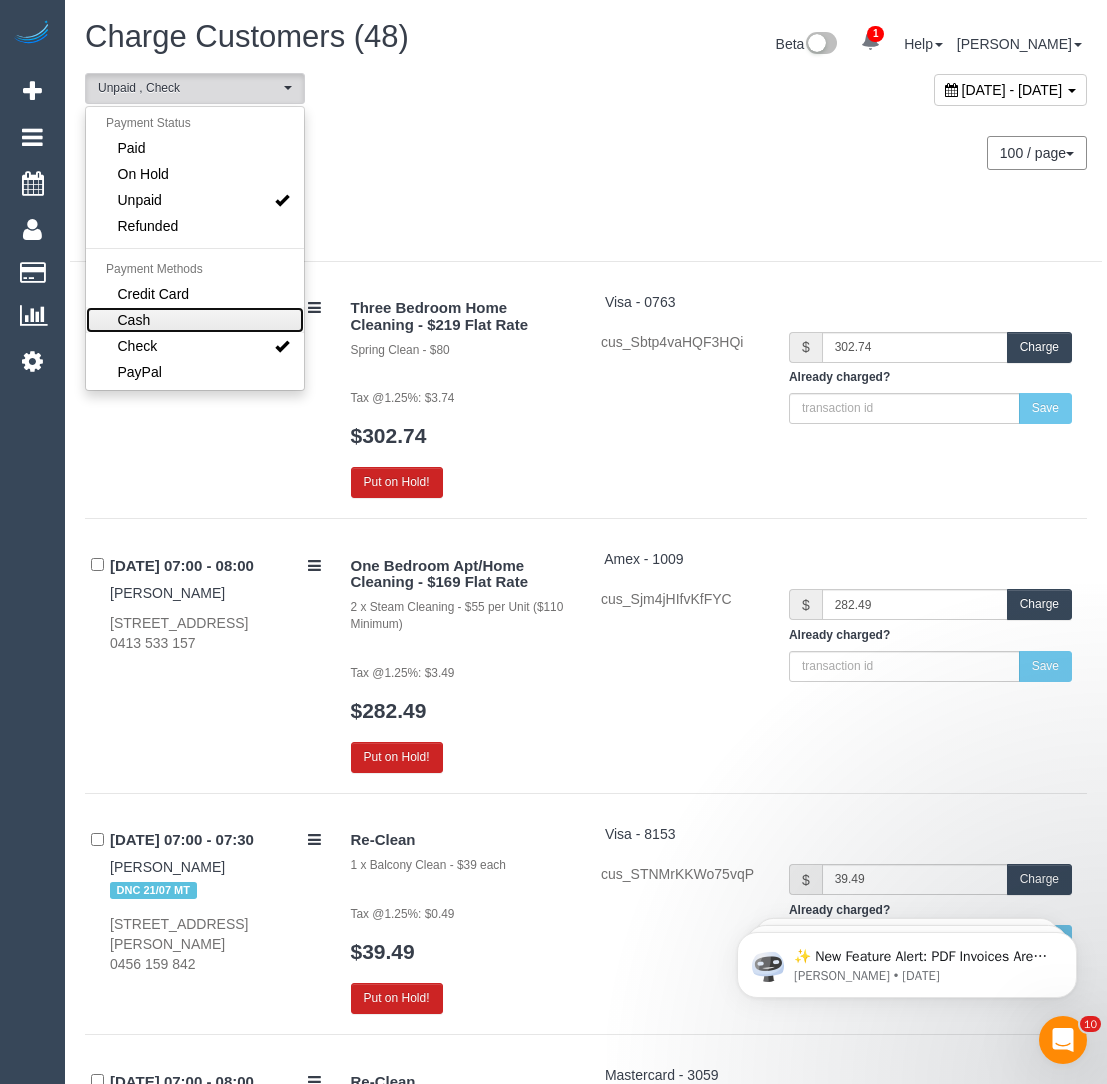 click on "Cash" at bounding box center (195, 320) 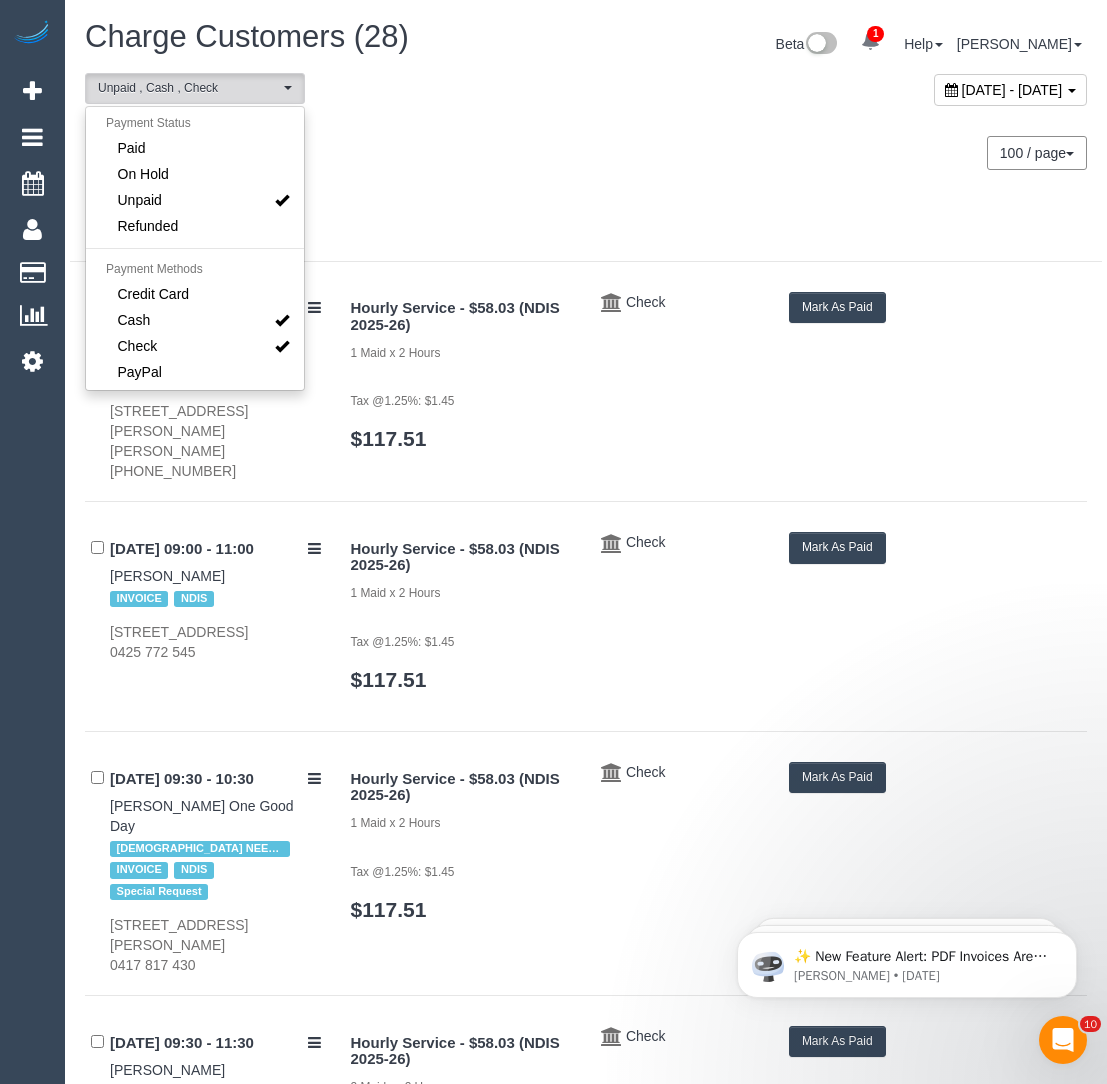 click on "100 / page
10 / page
20 / page
30 / page
40 / page
50 / page
100 / page" at bounding box center (844, 153) 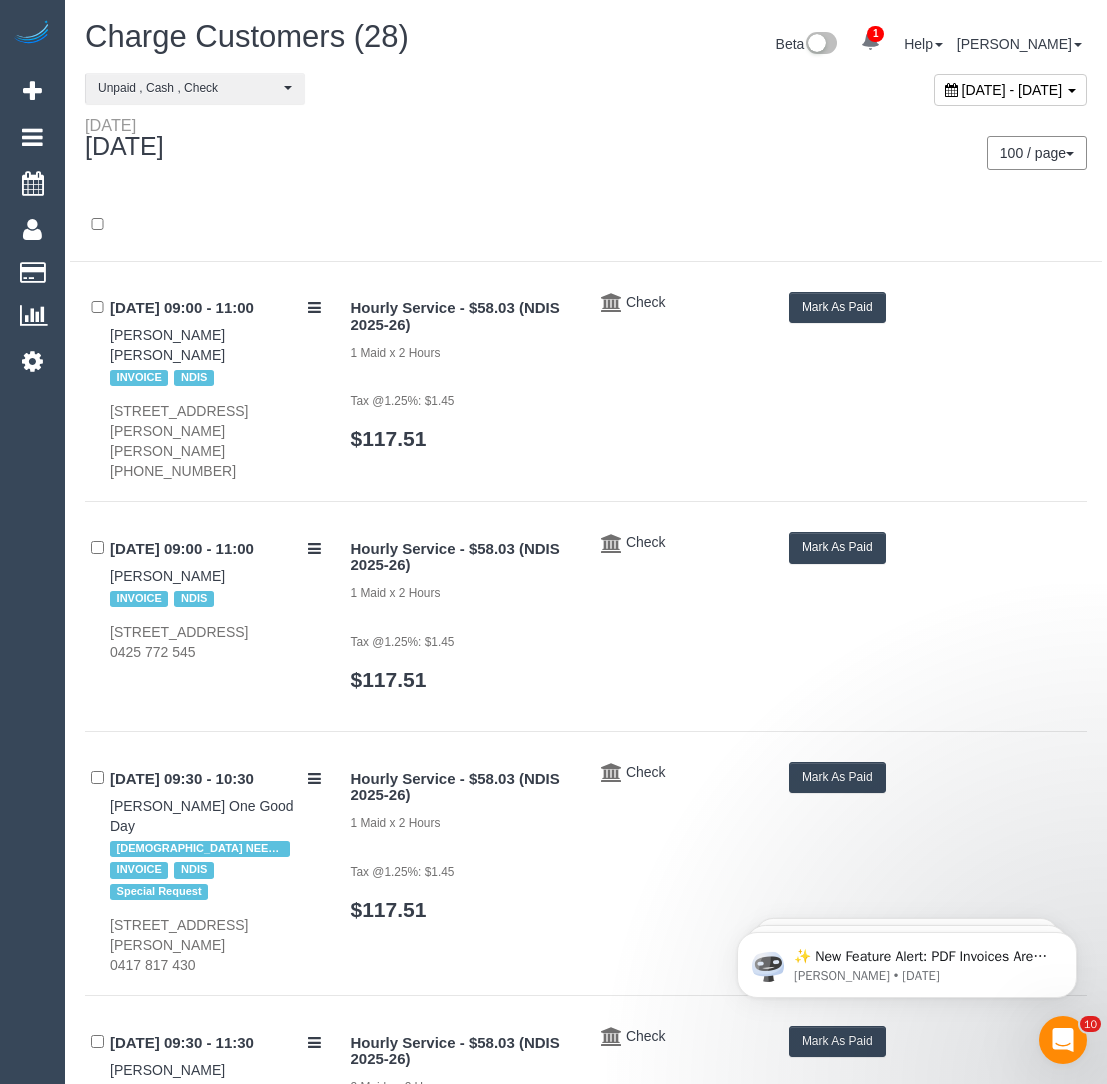click on "[DATE]" at bounding box center (328, 142) 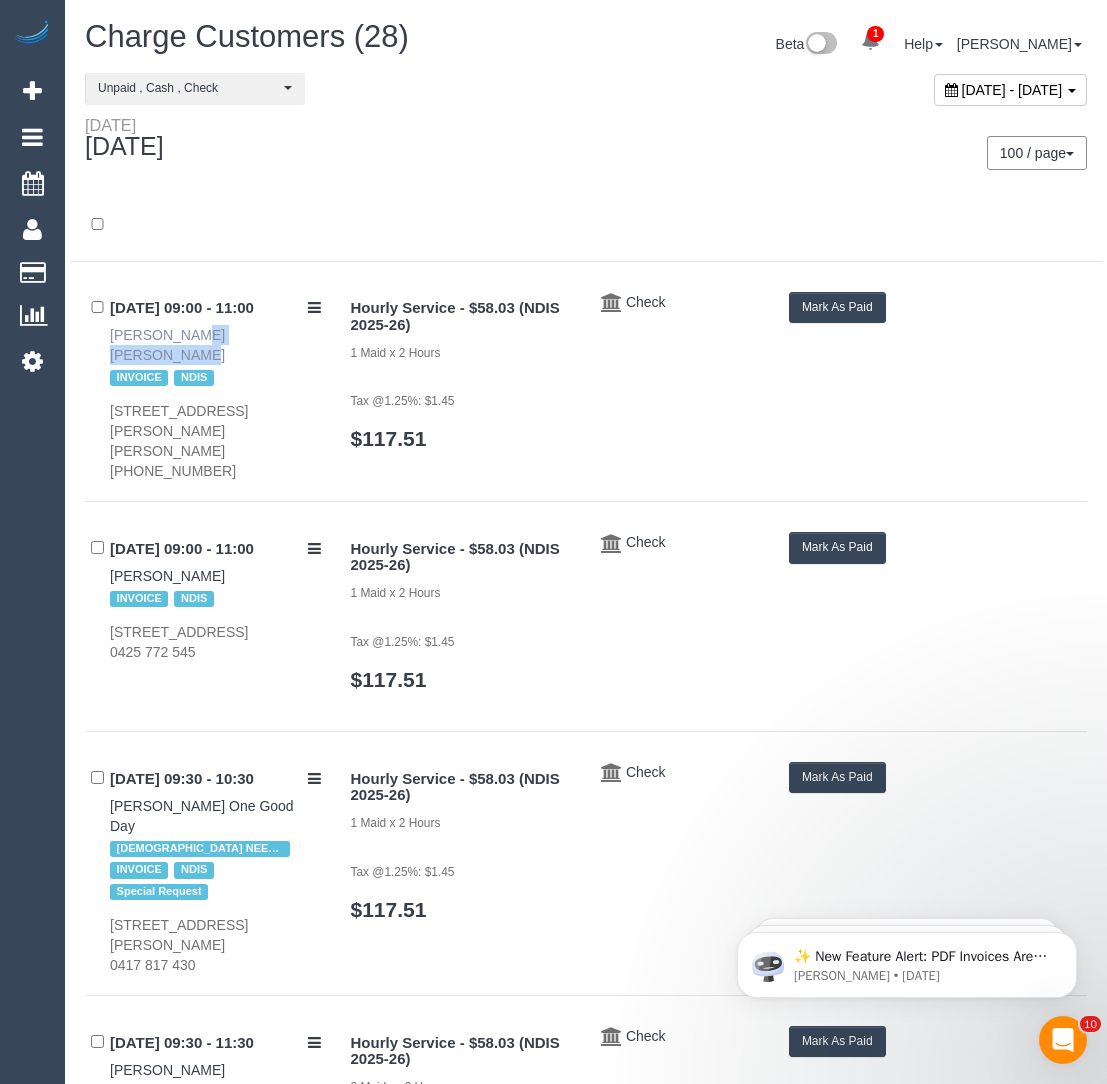 drag, startPoint x: 91, startPoint y: 335, endPoint x: 201, endPoint y: 335, distance: 110 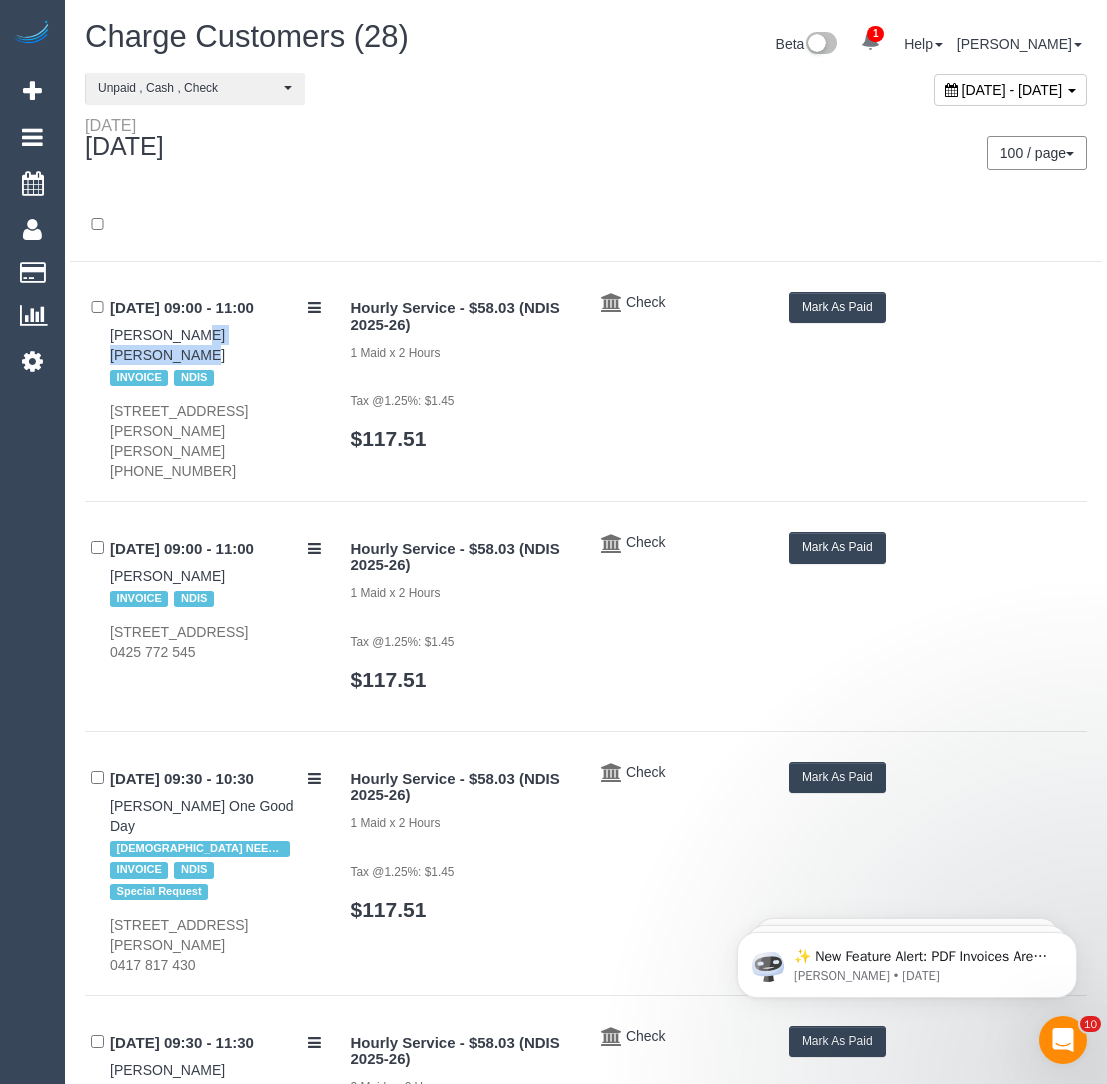 drag, startPoint x: 107, startPoint y: 381, endPoint x: 144, endPoint y: 406, distance: 44.65423 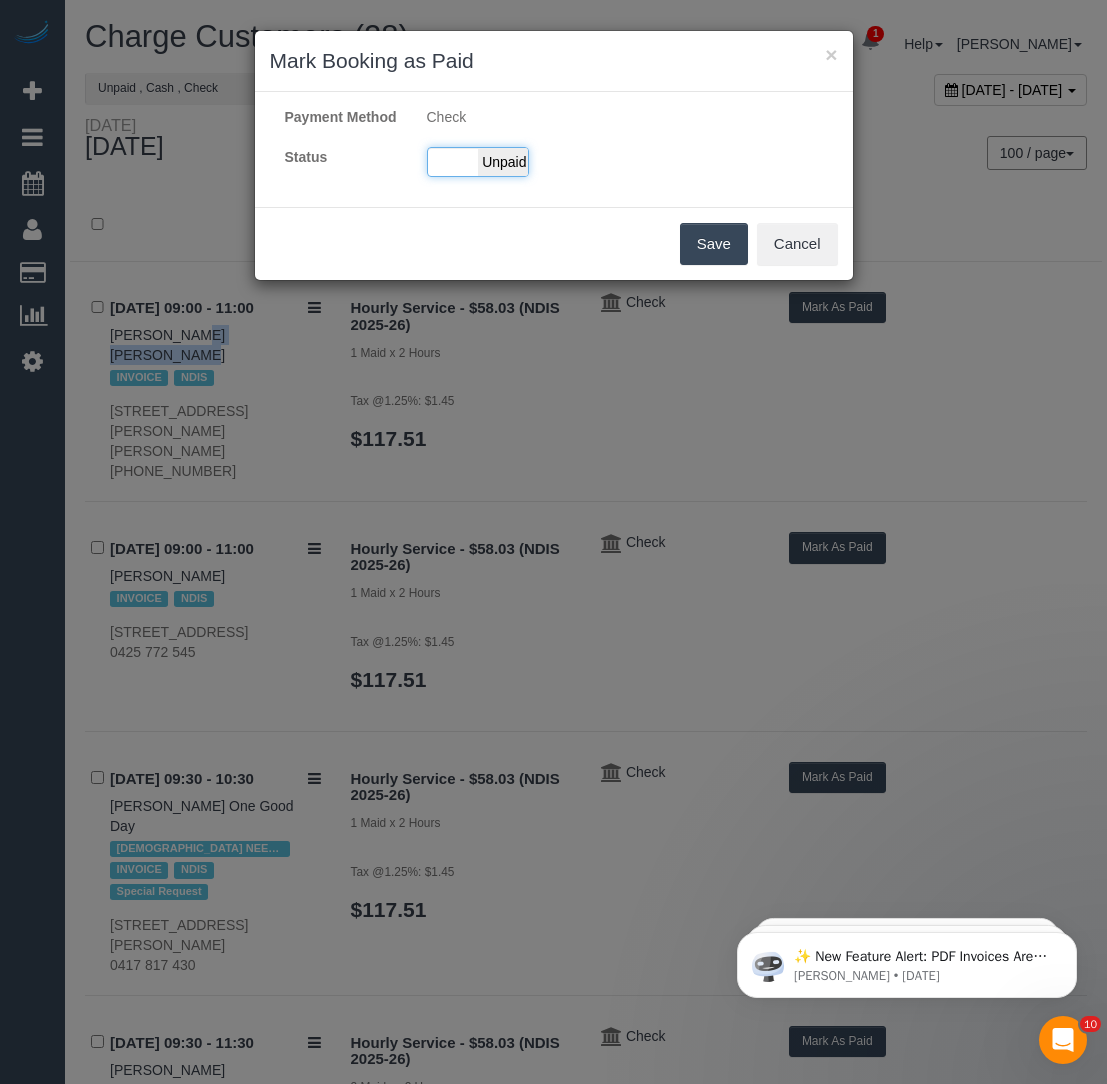 click on "Unpaid" at bounding box center [503, 162] 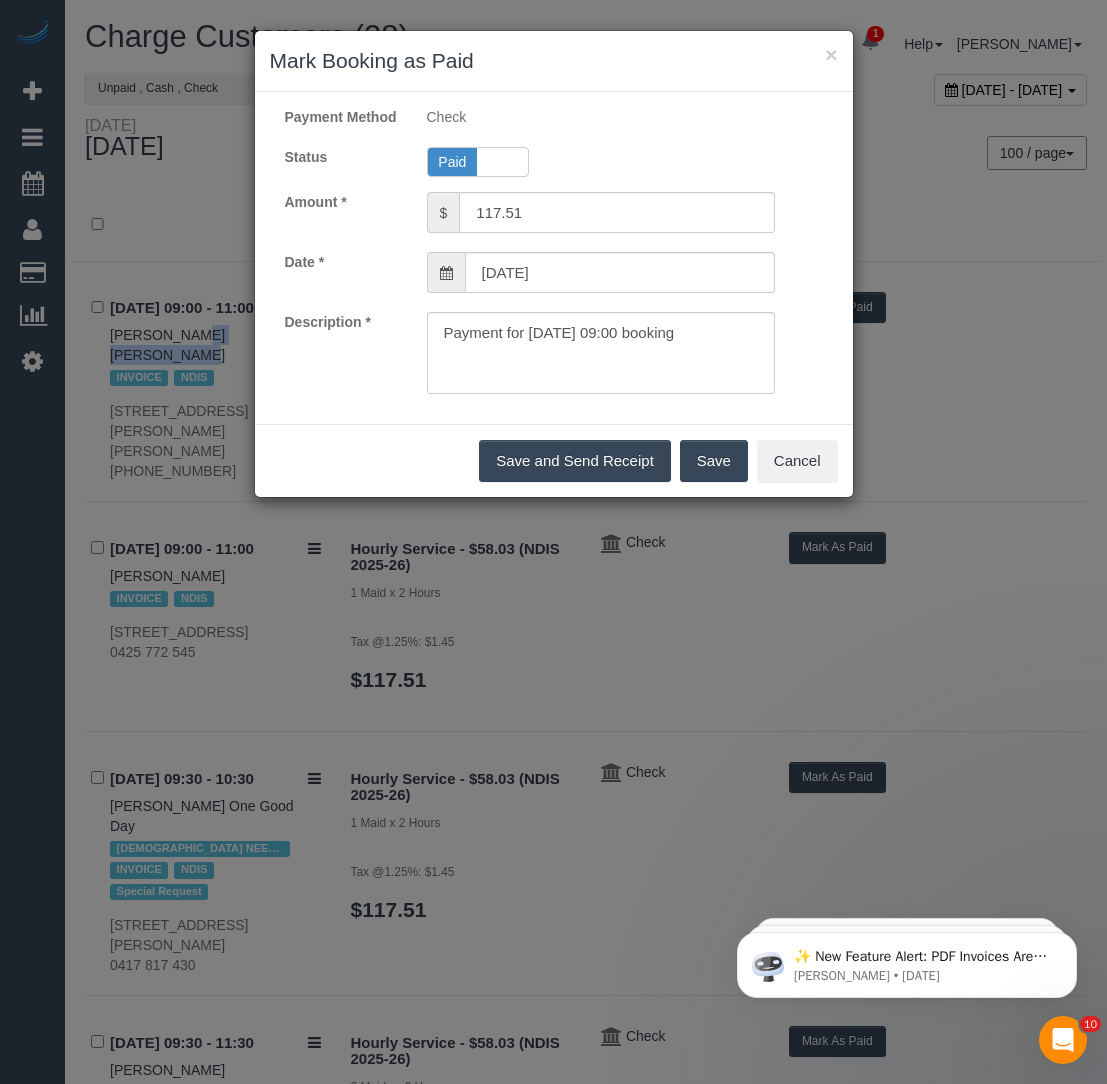 click on "Save" at bounding box center [714, 461] 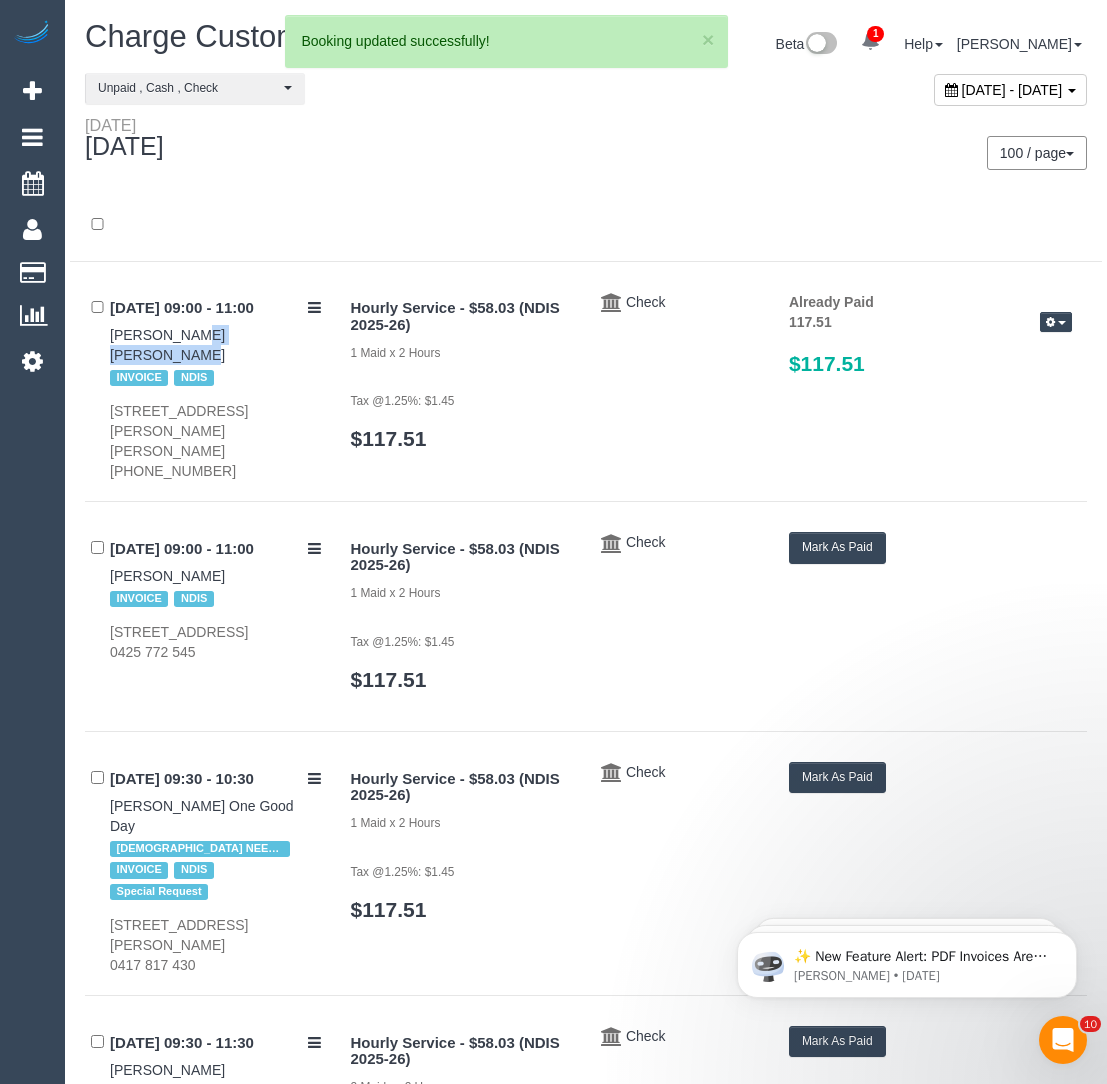 click on "[DATE] 09:00 - 11:00
[PERSON_NAME]
INVOICE
NDIS
[STREET_ADDRESS]
0425 772 545" at bounding box center [210, 597] 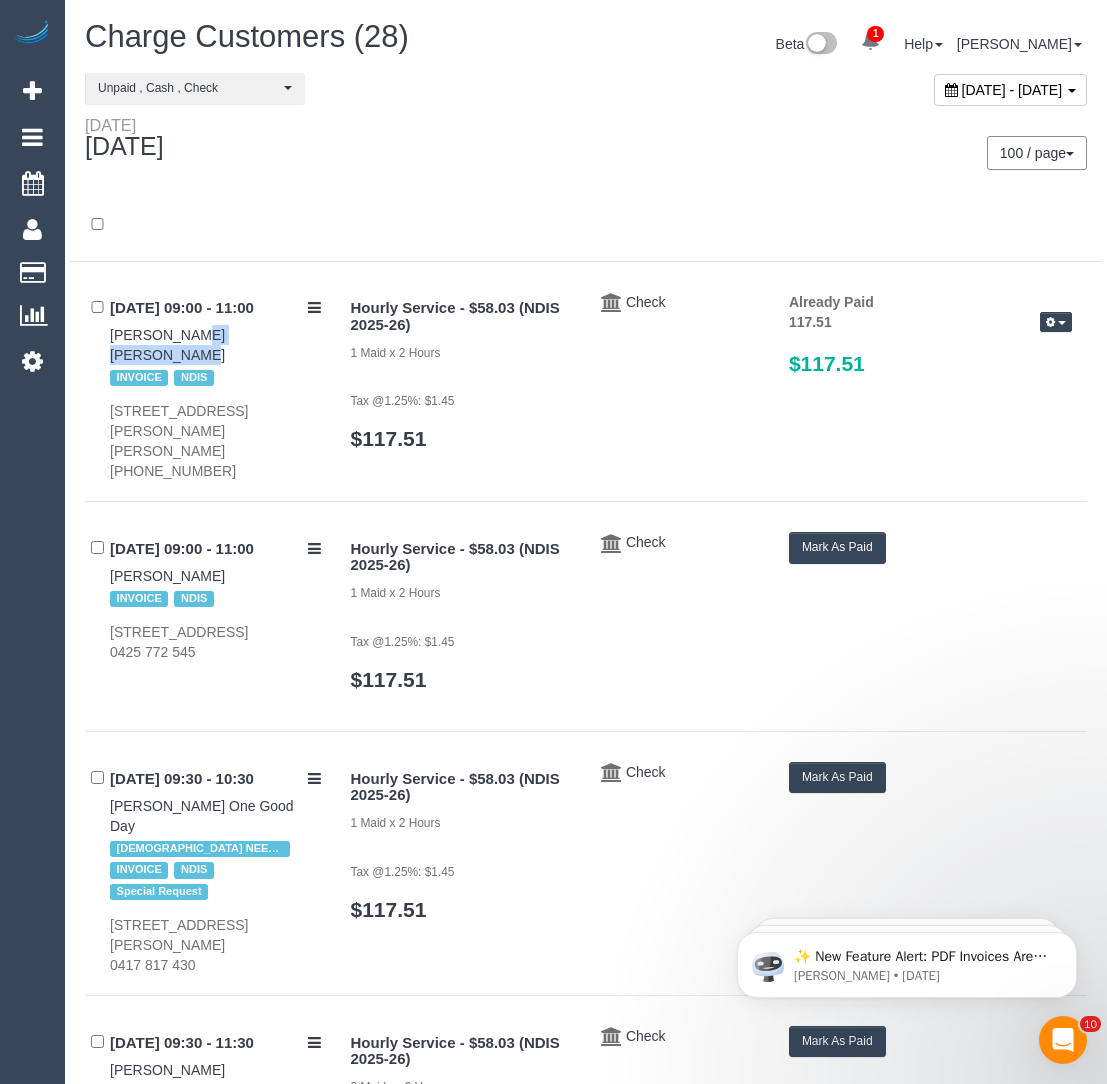 click on "Mark As Paid" at bounding box center (837, 547) 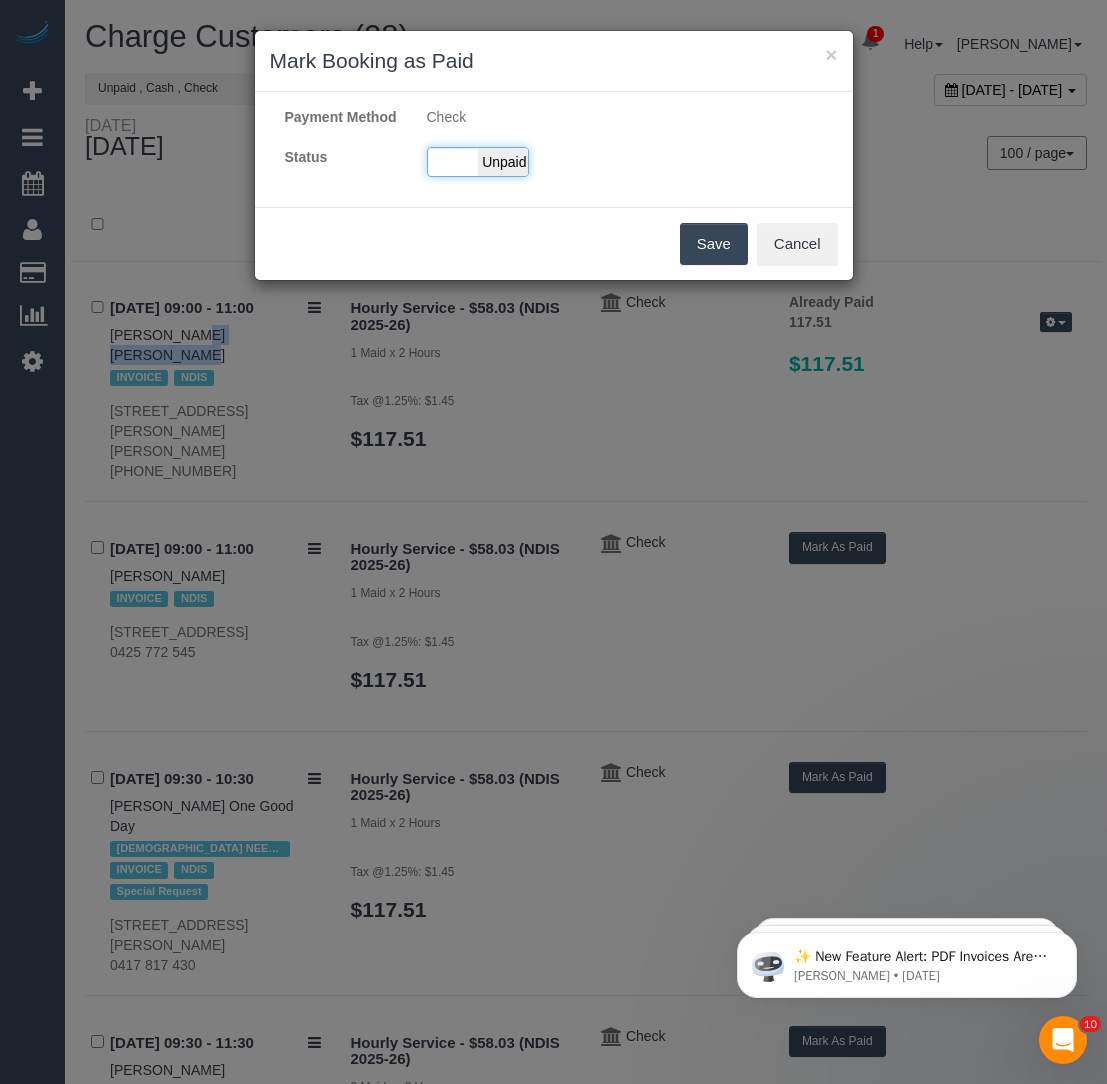 click on "Unpaid" at bounding box center (503, 162) 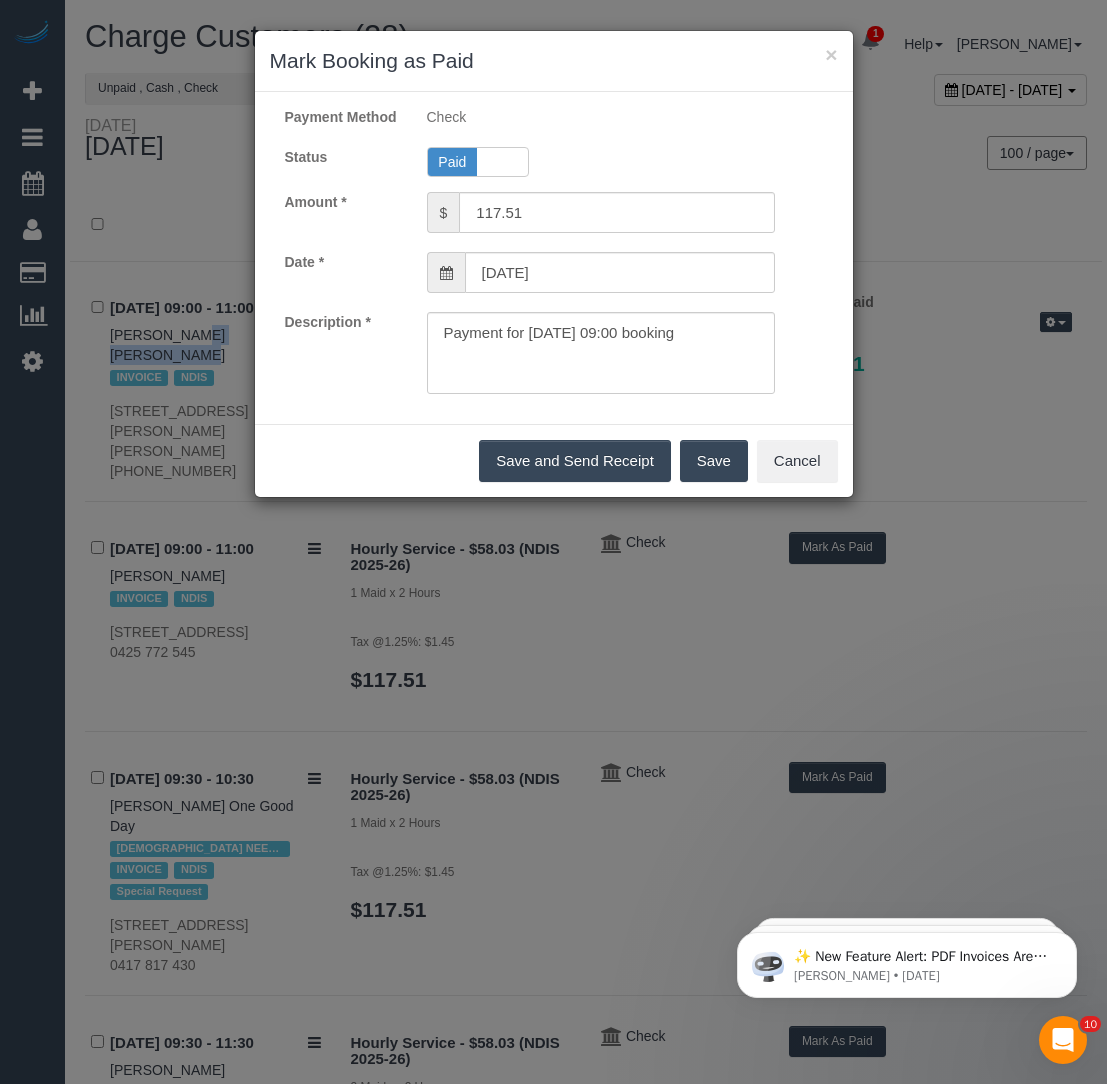 click on "Save" at bounding box center (714, 461) 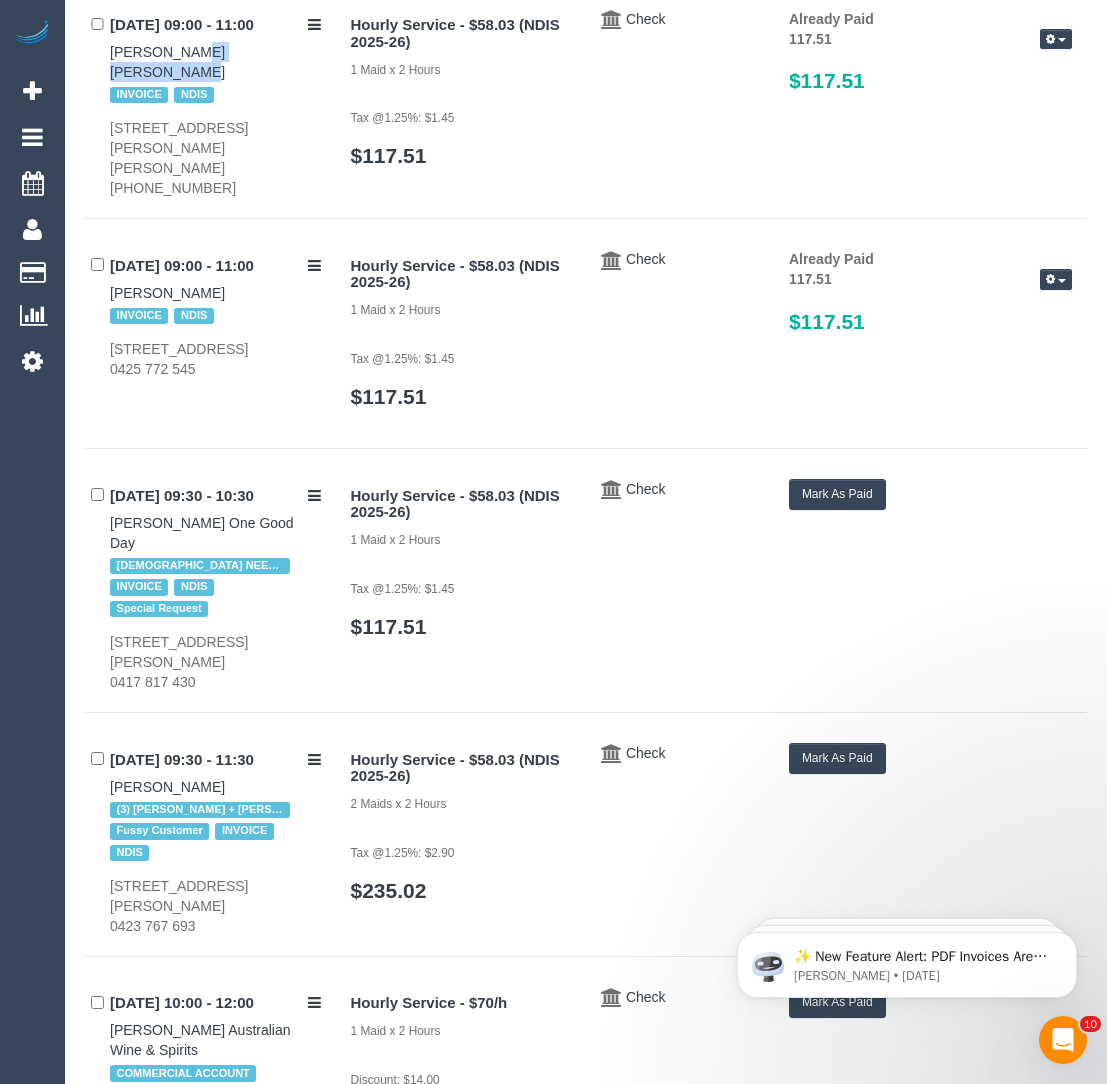 scroll, scrollTop: 324, scrollLeft: 0, axis: vertical 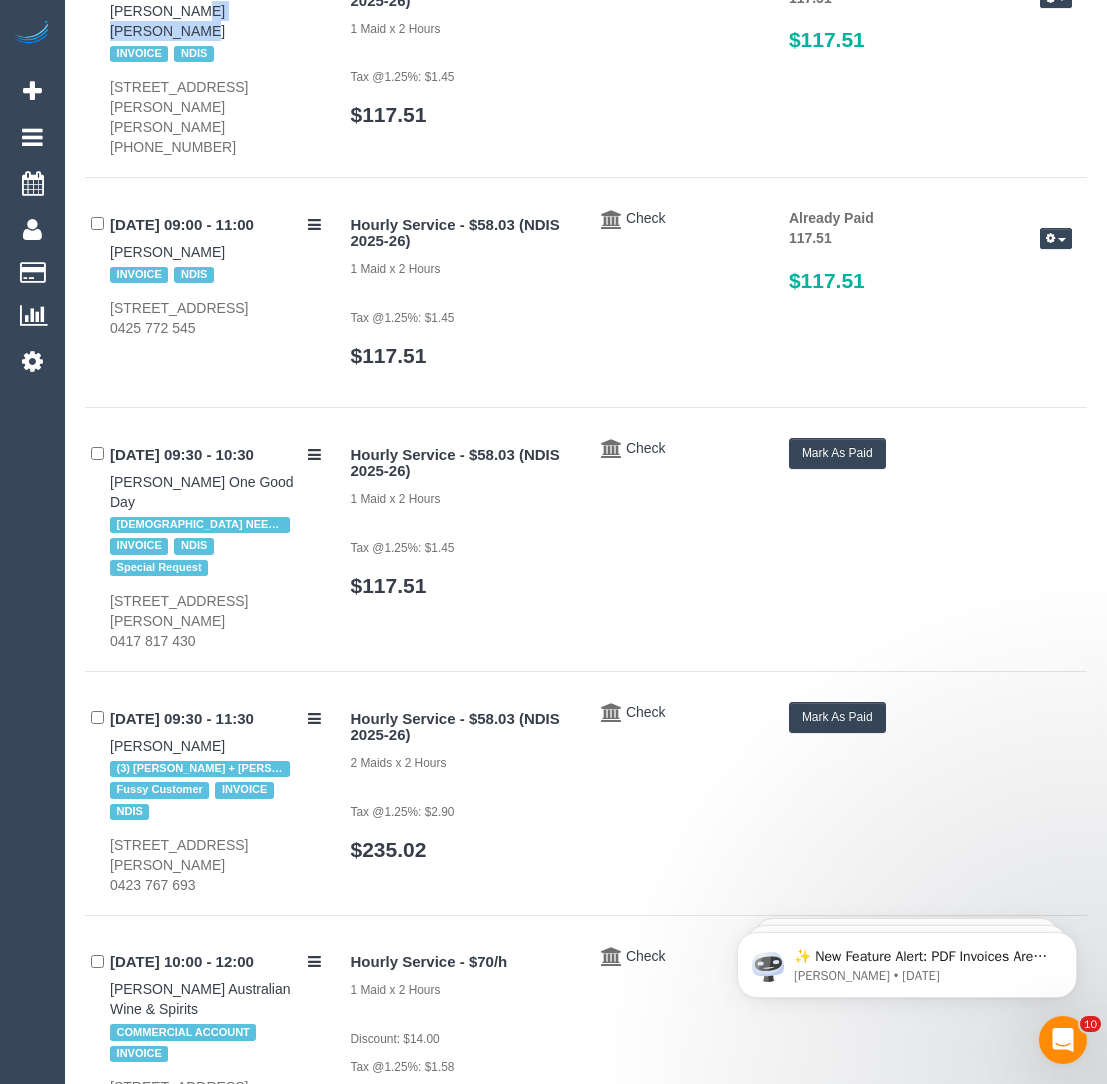 click on "Mark As Paid" at bounding box center [837, 453] 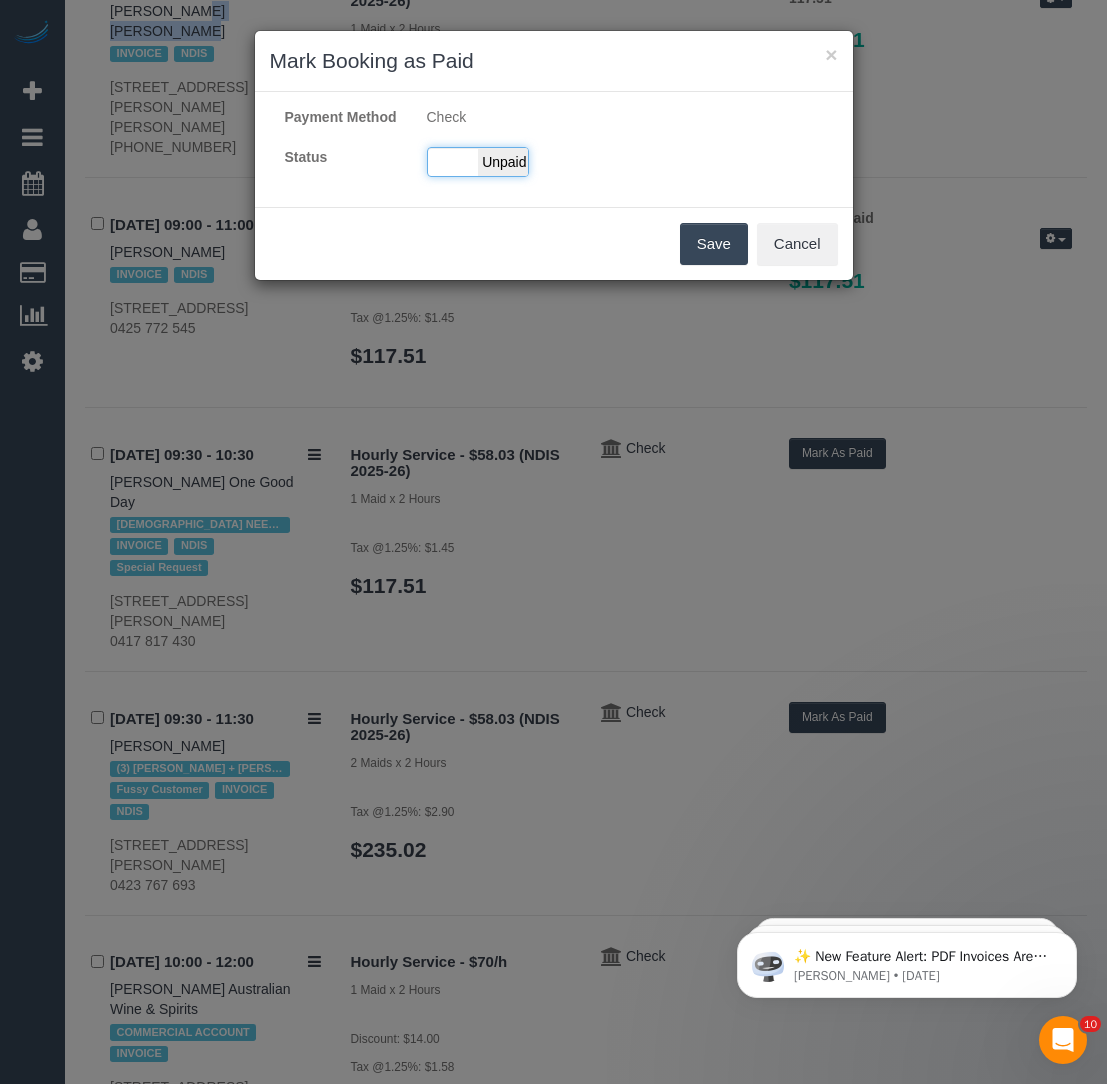 click on "Paid   Unpaid" at bounding box center [478, 162] 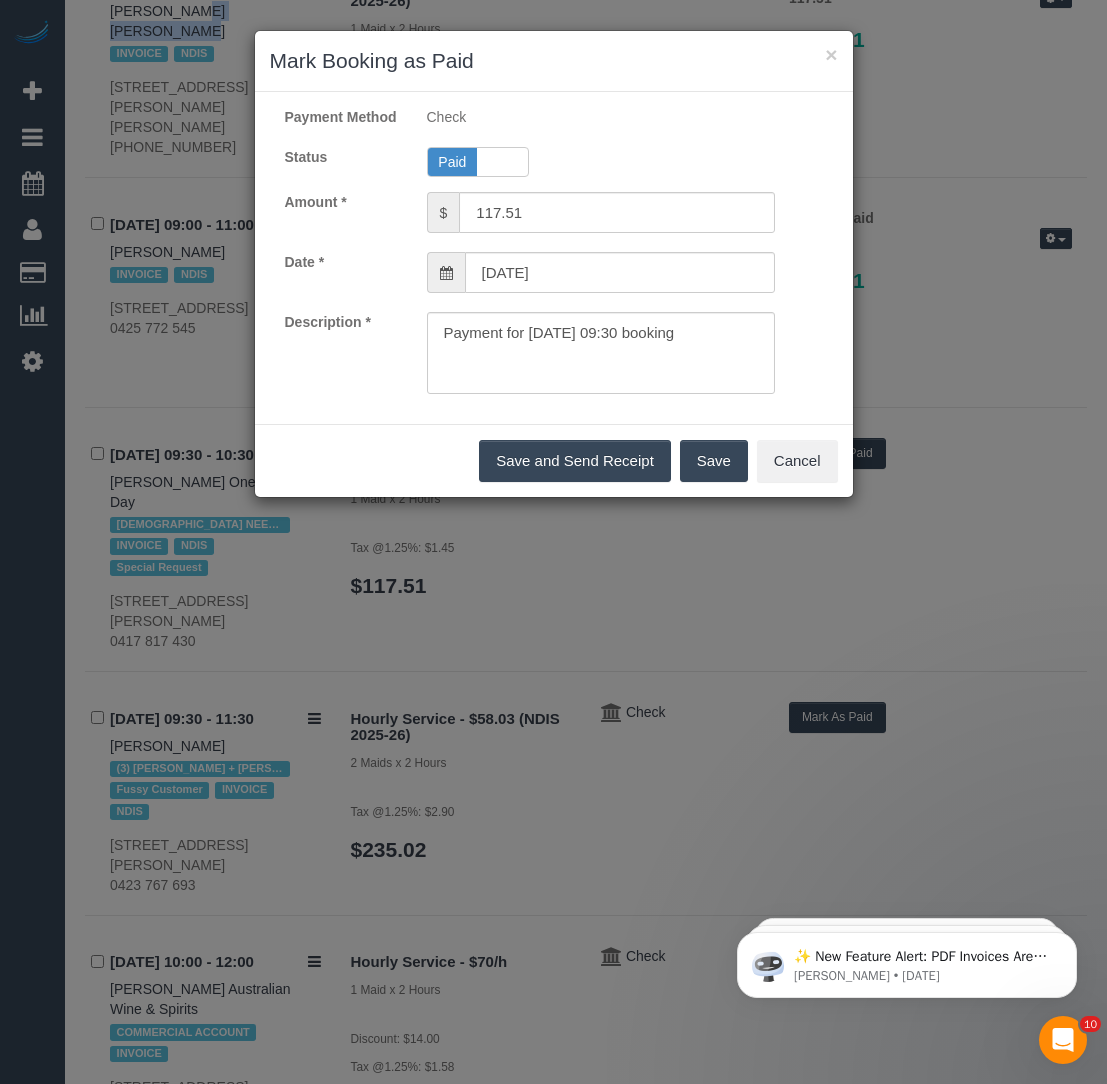 click on "Save" at bounding box center (714, 461) 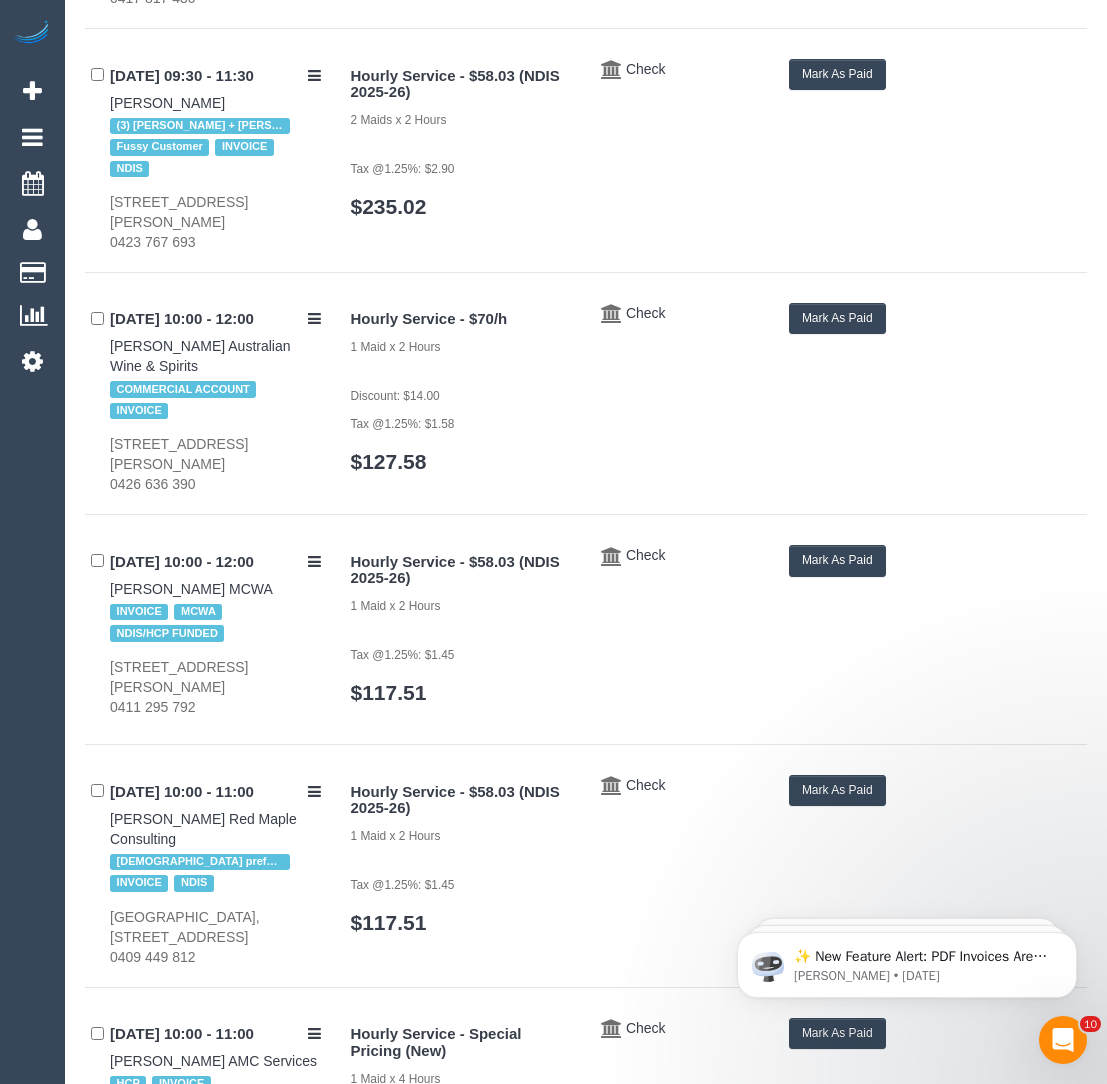 scroll, scrollTop: 975, scrollLeft: 0, axis: vertical 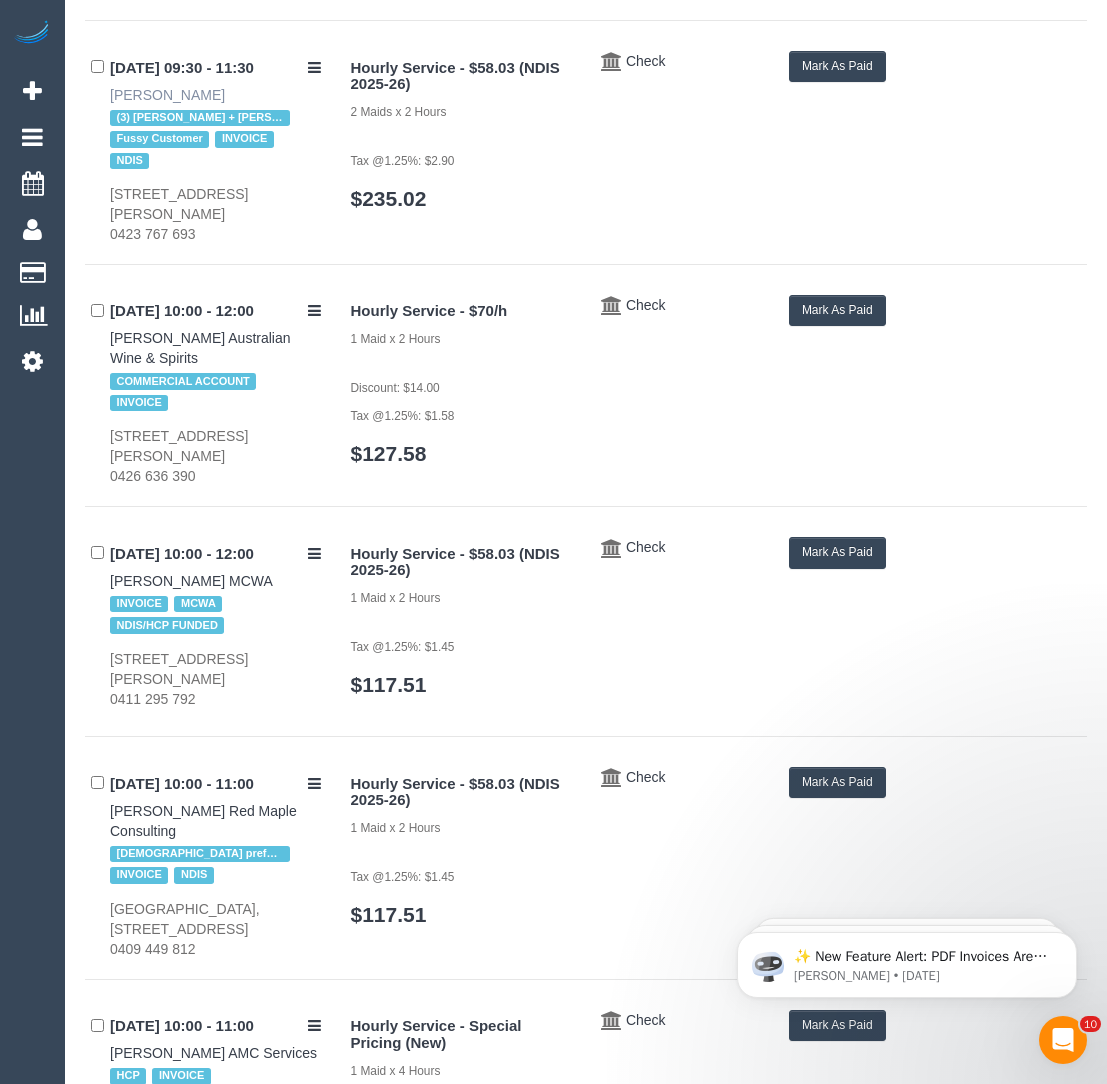 drag, startPoint x: 102, startPoint y: 55, endPoint x: 190, endPoint y: 54, distance: 88.005684 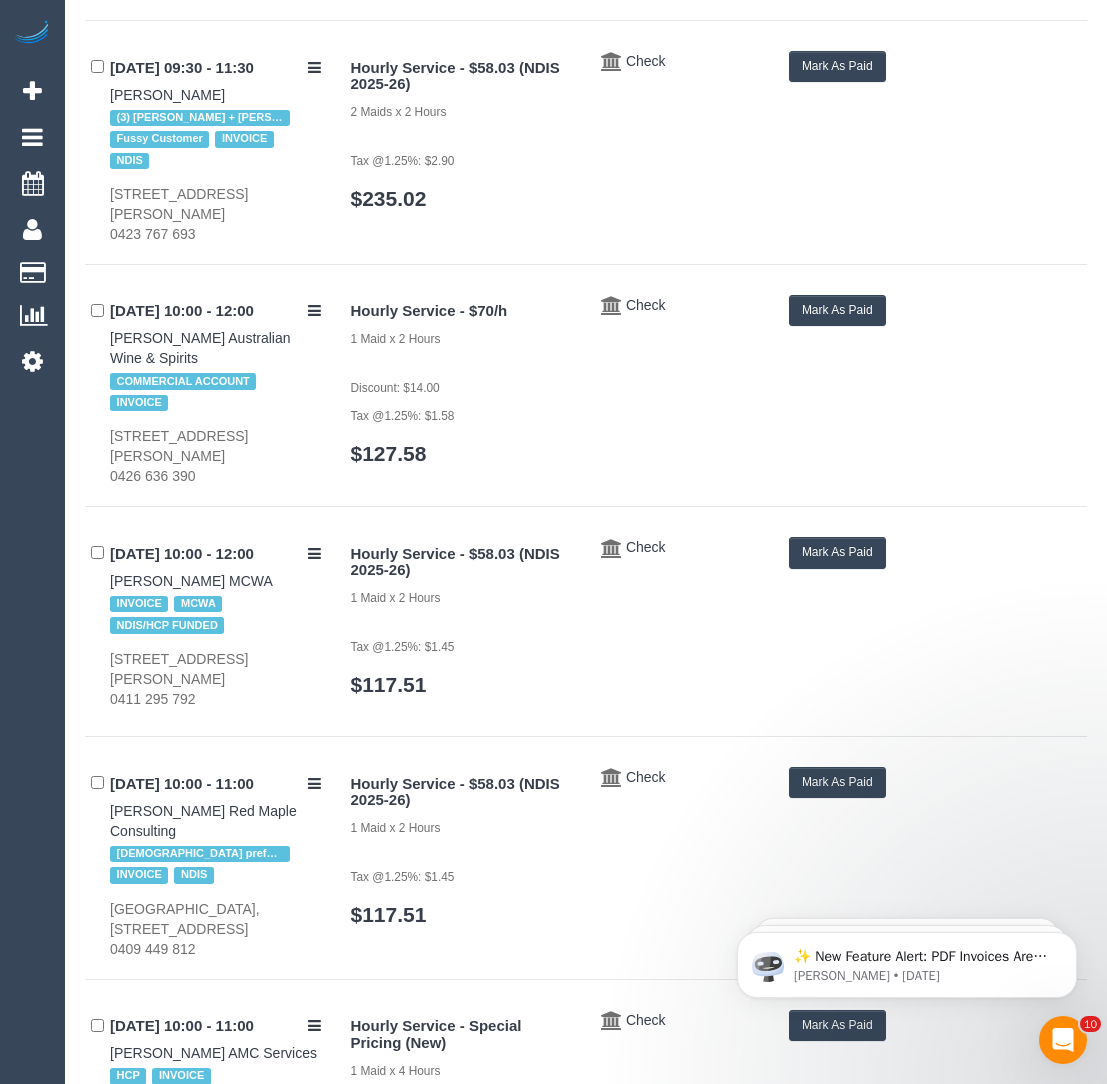 copy on "[PERSON_NAME]" 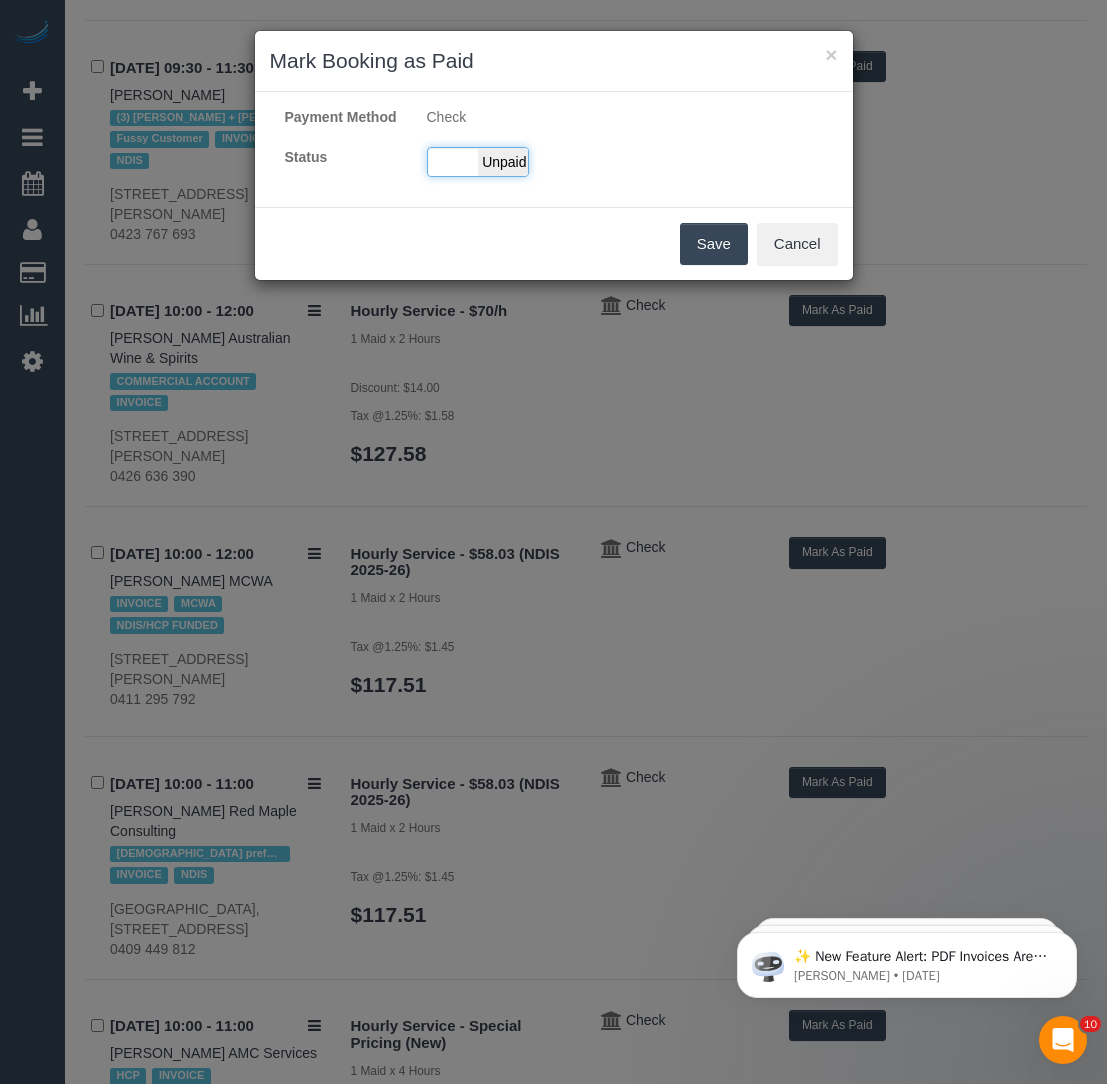 click on "Unpaid" at bounding box center [503, 162] 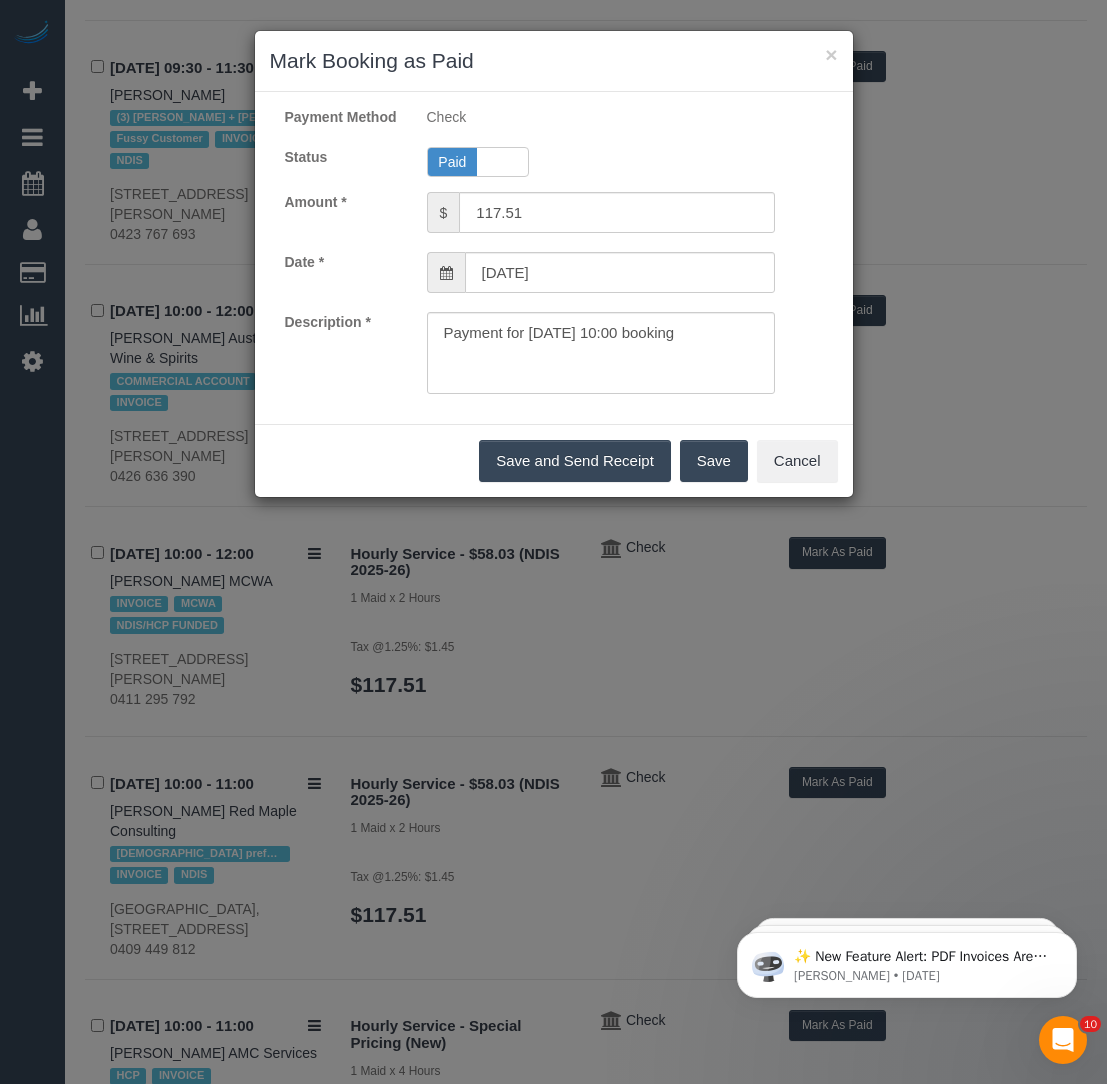 click on "Save" at bounding box center [714, 461] 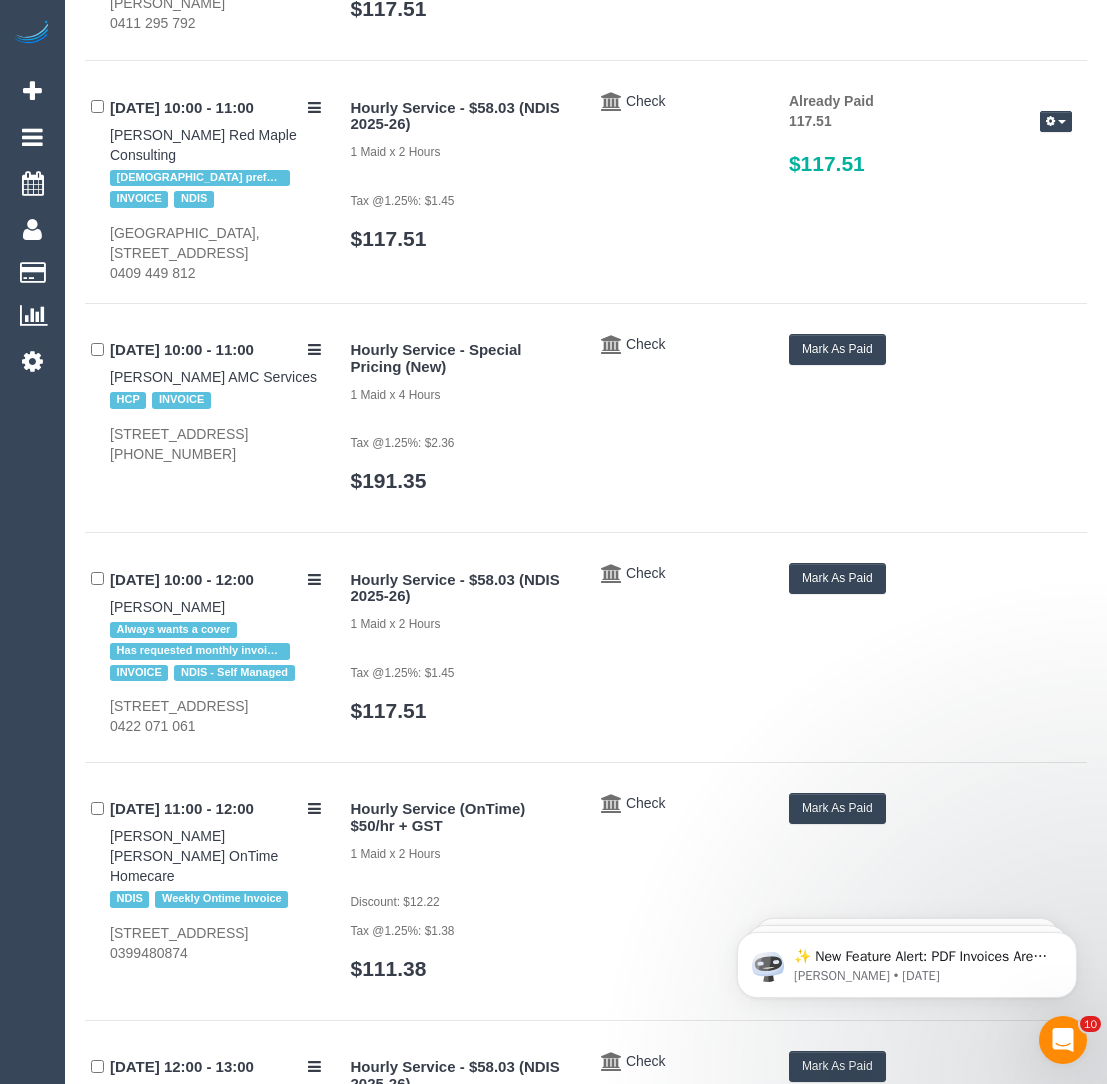 scroll, scrollTop: 1756, scrollLeft: 0, axis: vertical 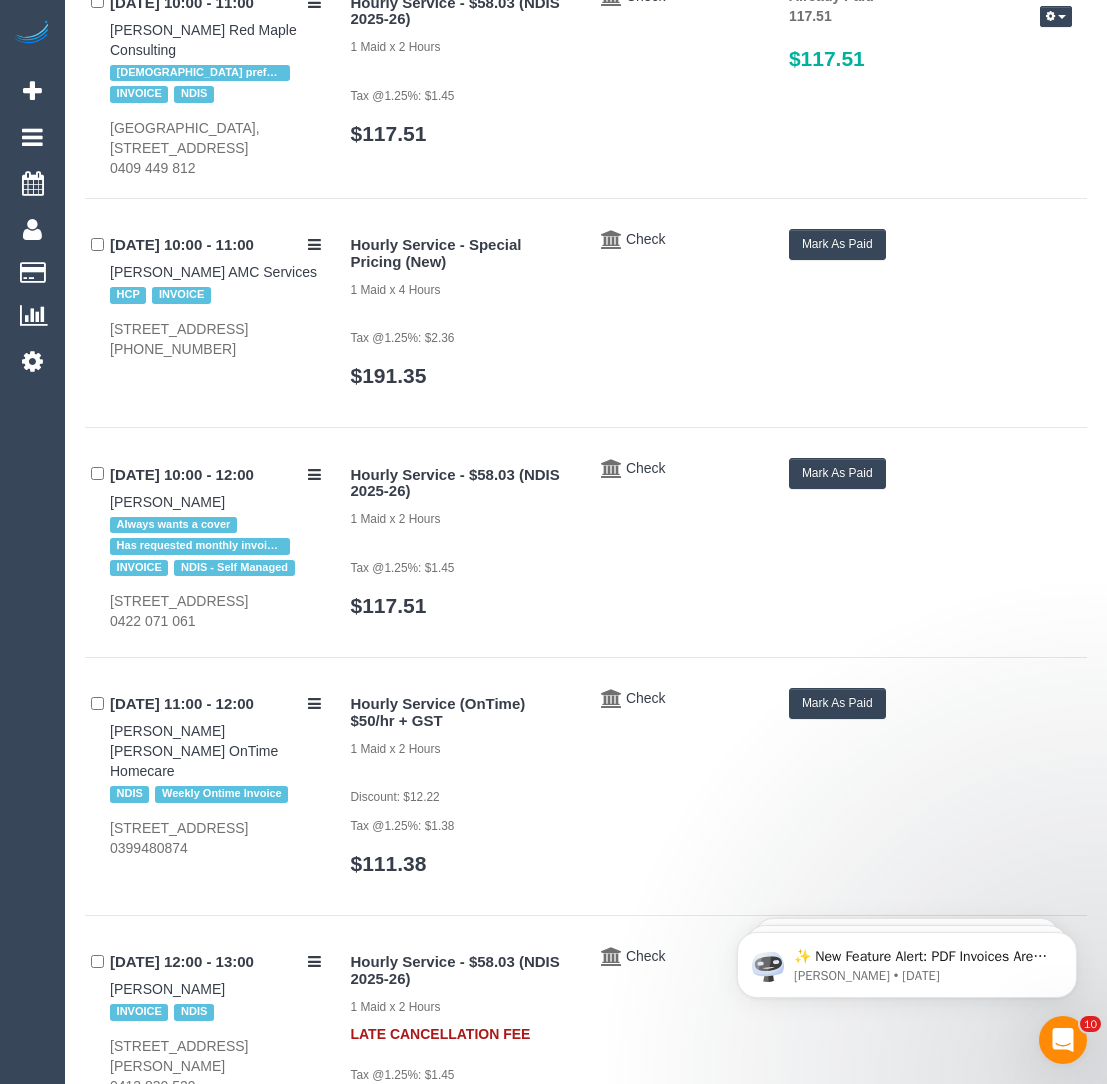 click on "Mark As Paid" at bounding box center (837, 703) 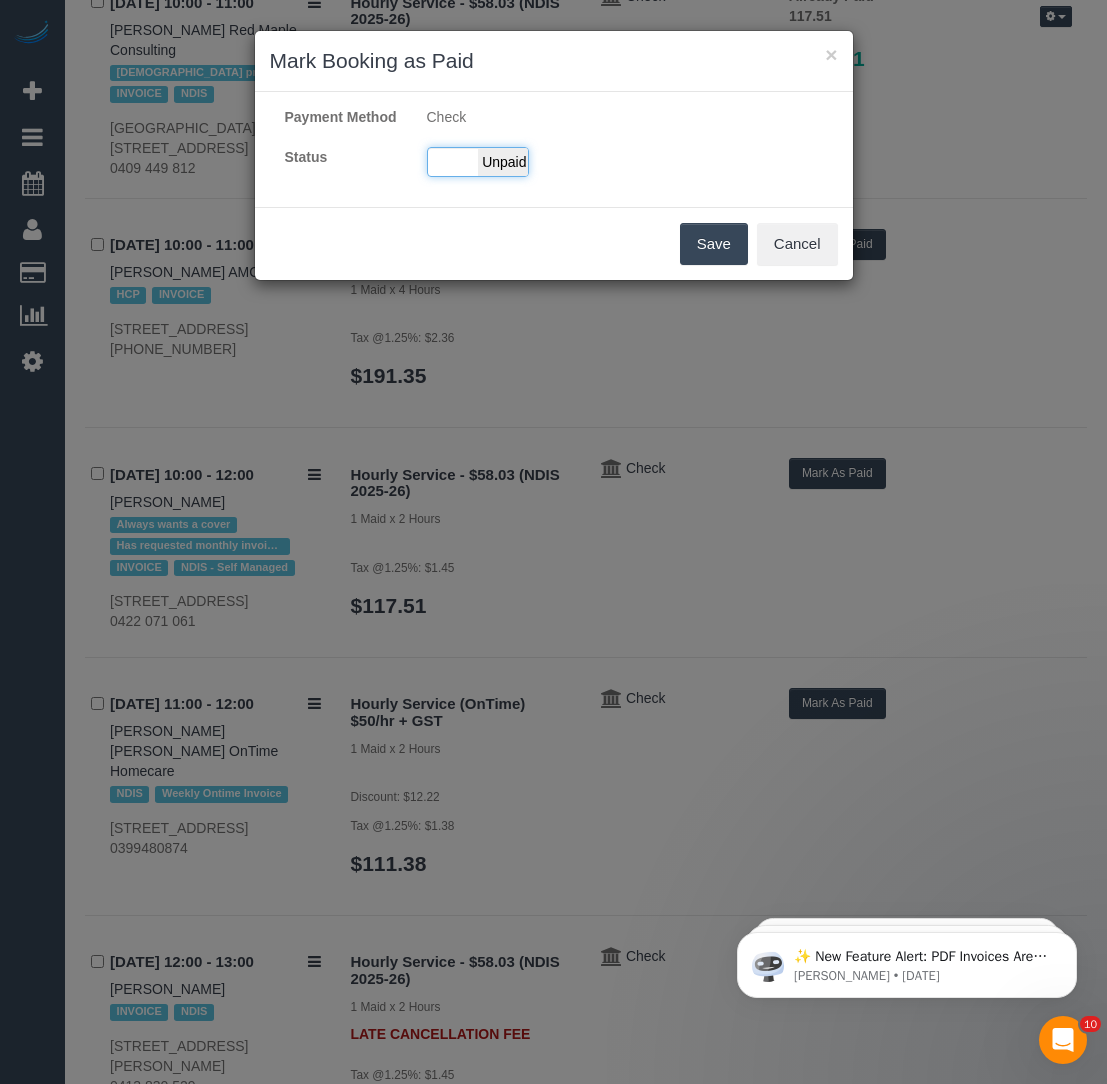 click on "Unpaid" at bounding box center [503, 162] 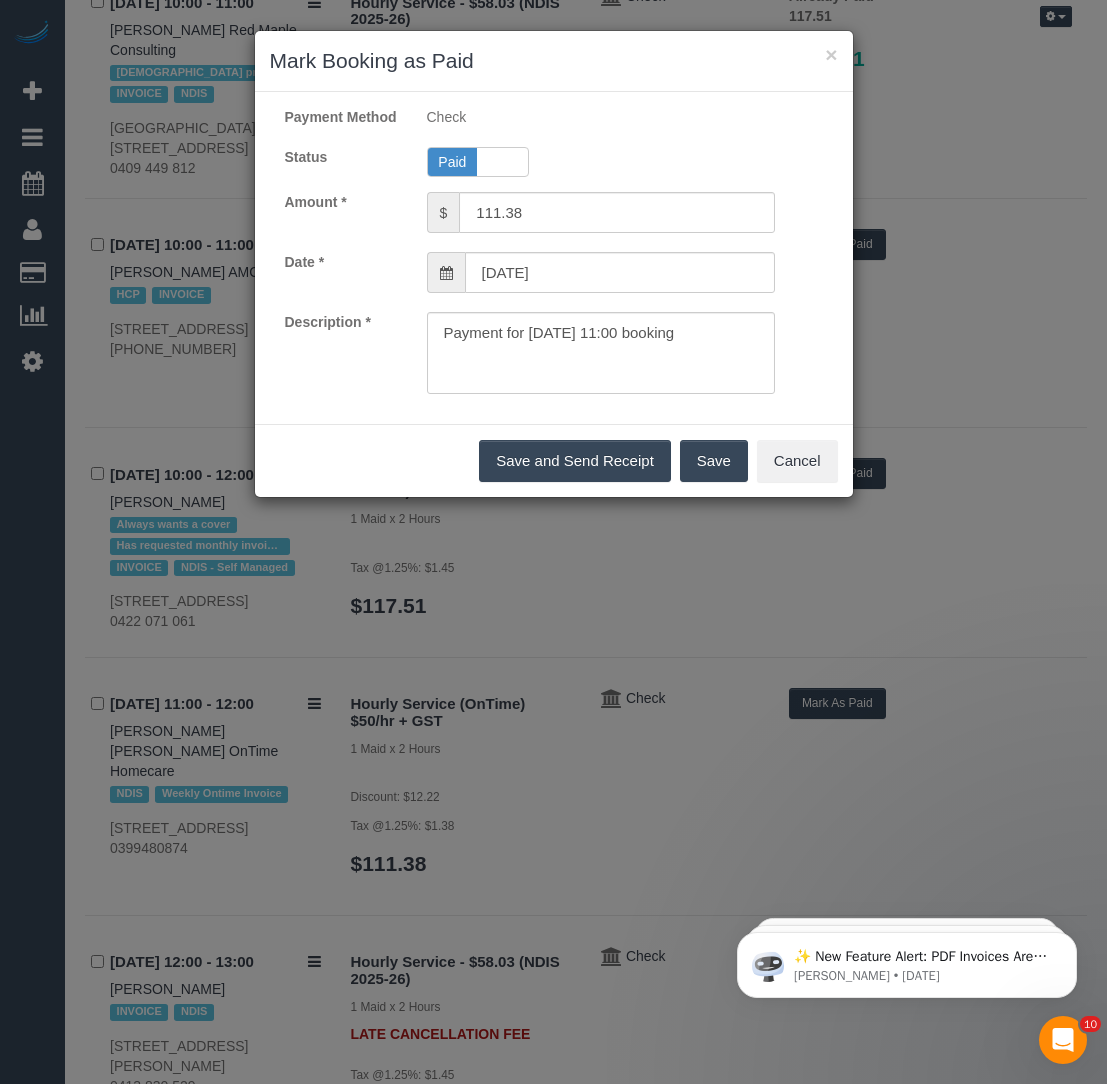 click on "Save" at bounding box center (714, 461) 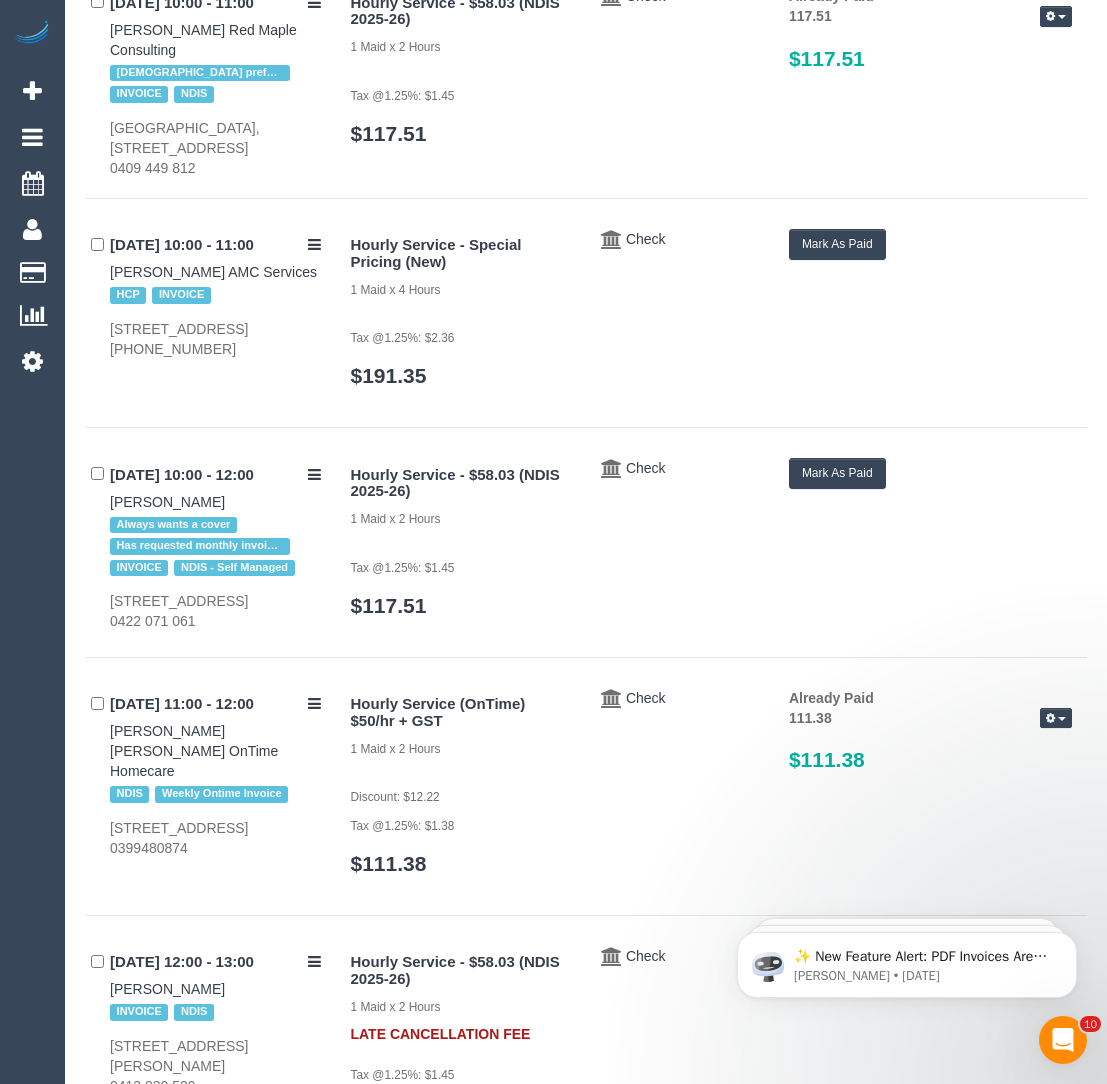 click on "Mark As Paid" at bounding box center (837, 473) 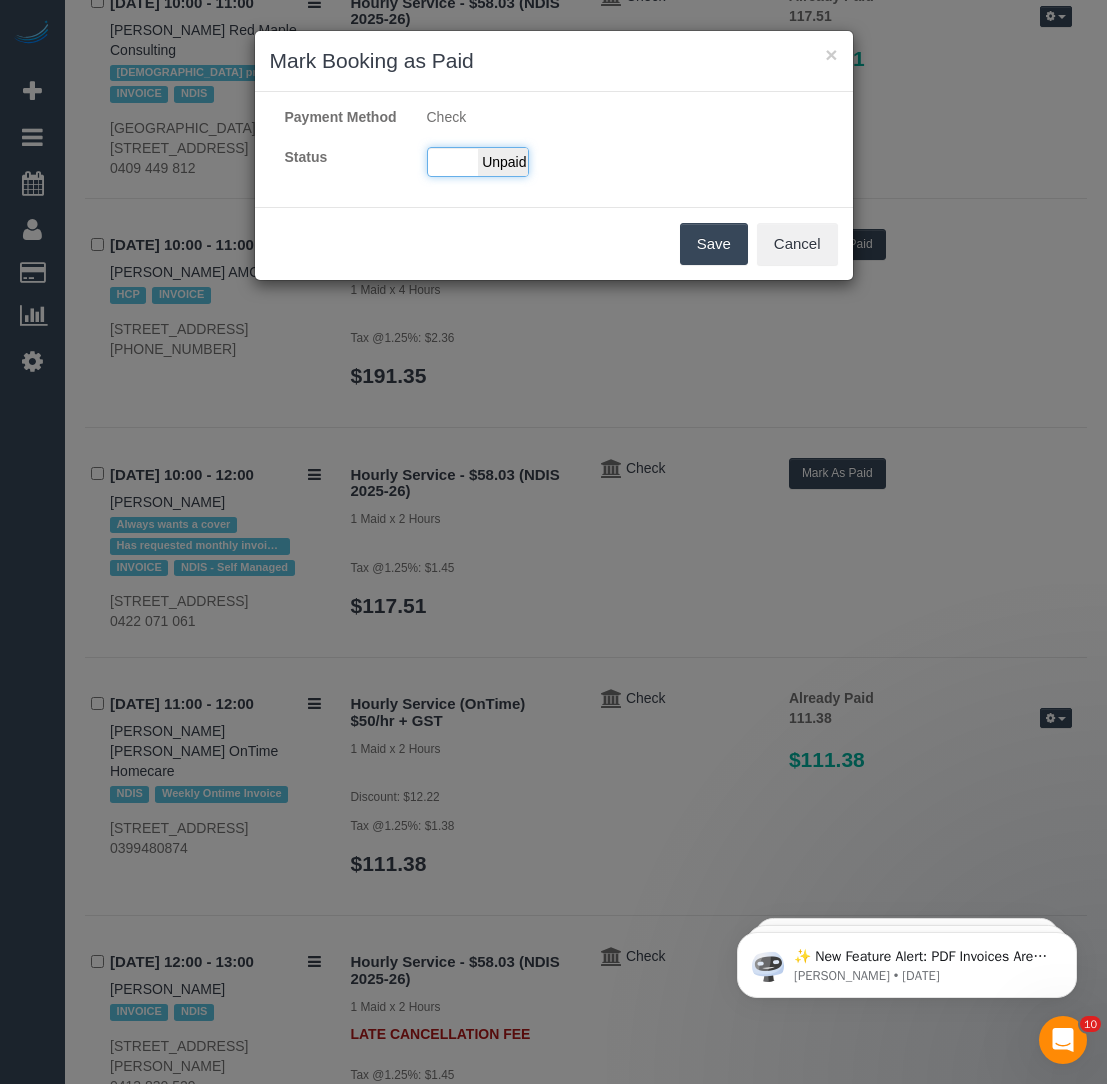 click on "Unpaid" at bounding box center [503, 162] 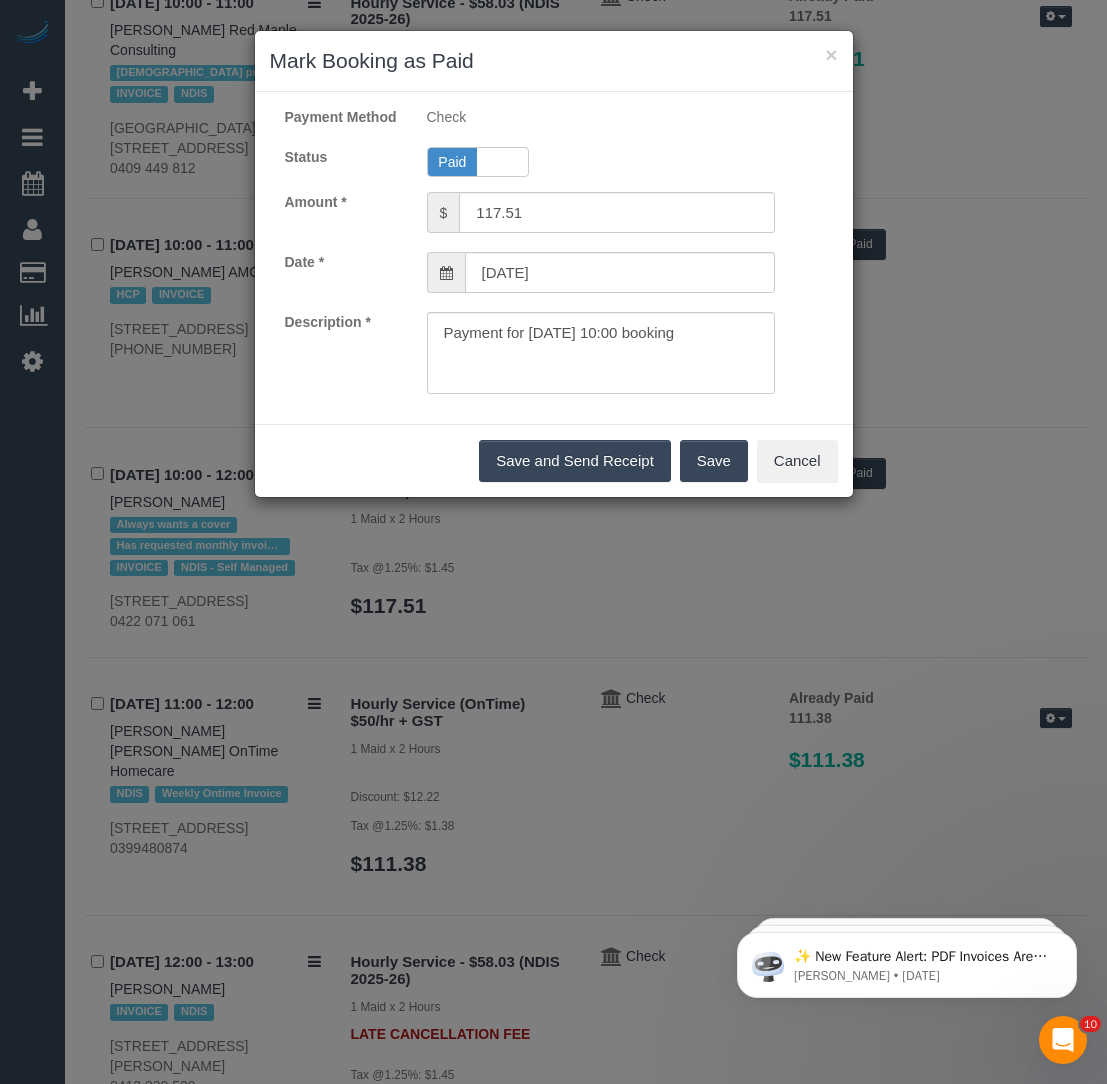 click on "Save" at bounding box center (714, 461) 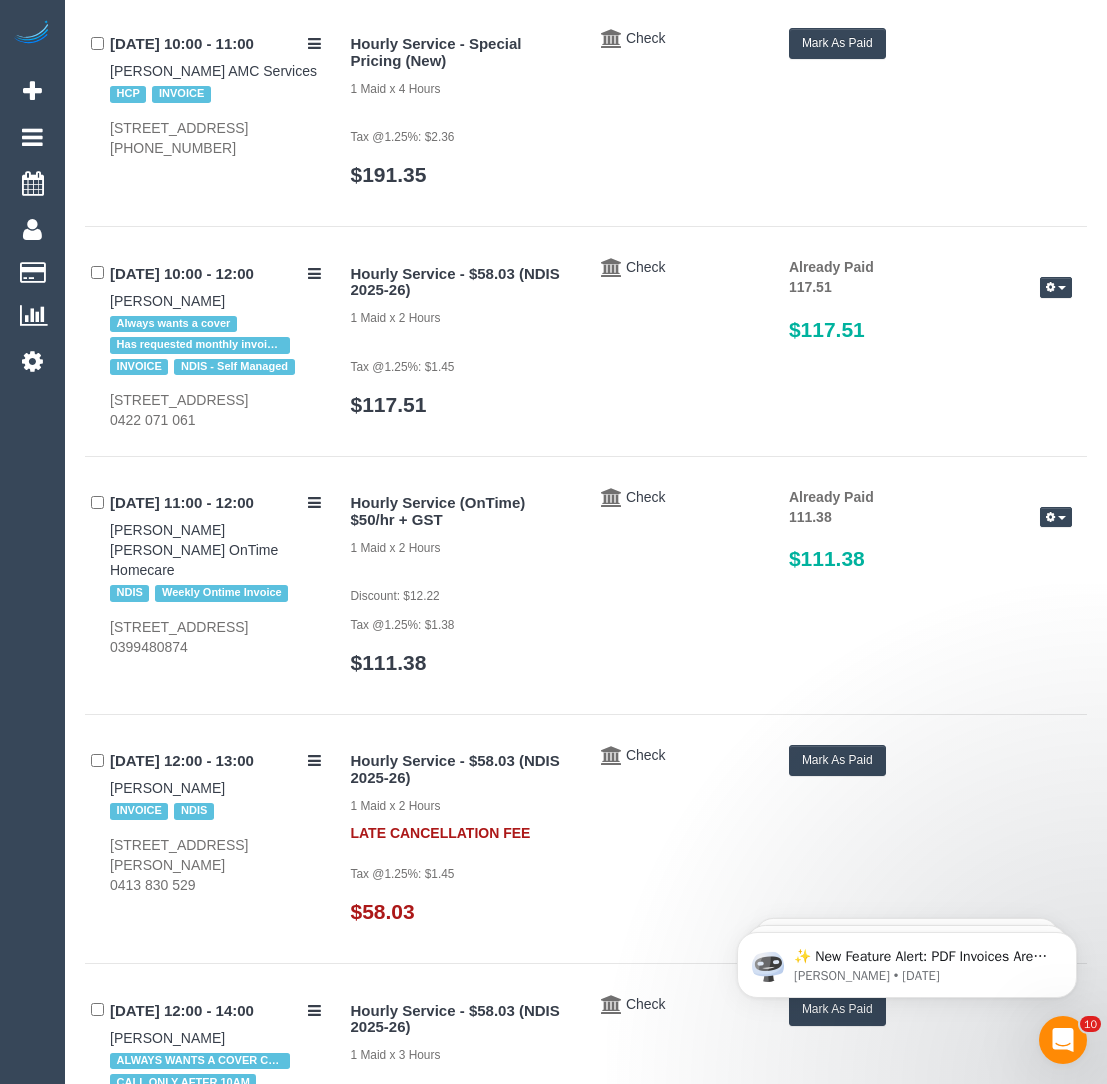 scroll, scrollTop: 1846, scrollLeft: 0, axis: vertical 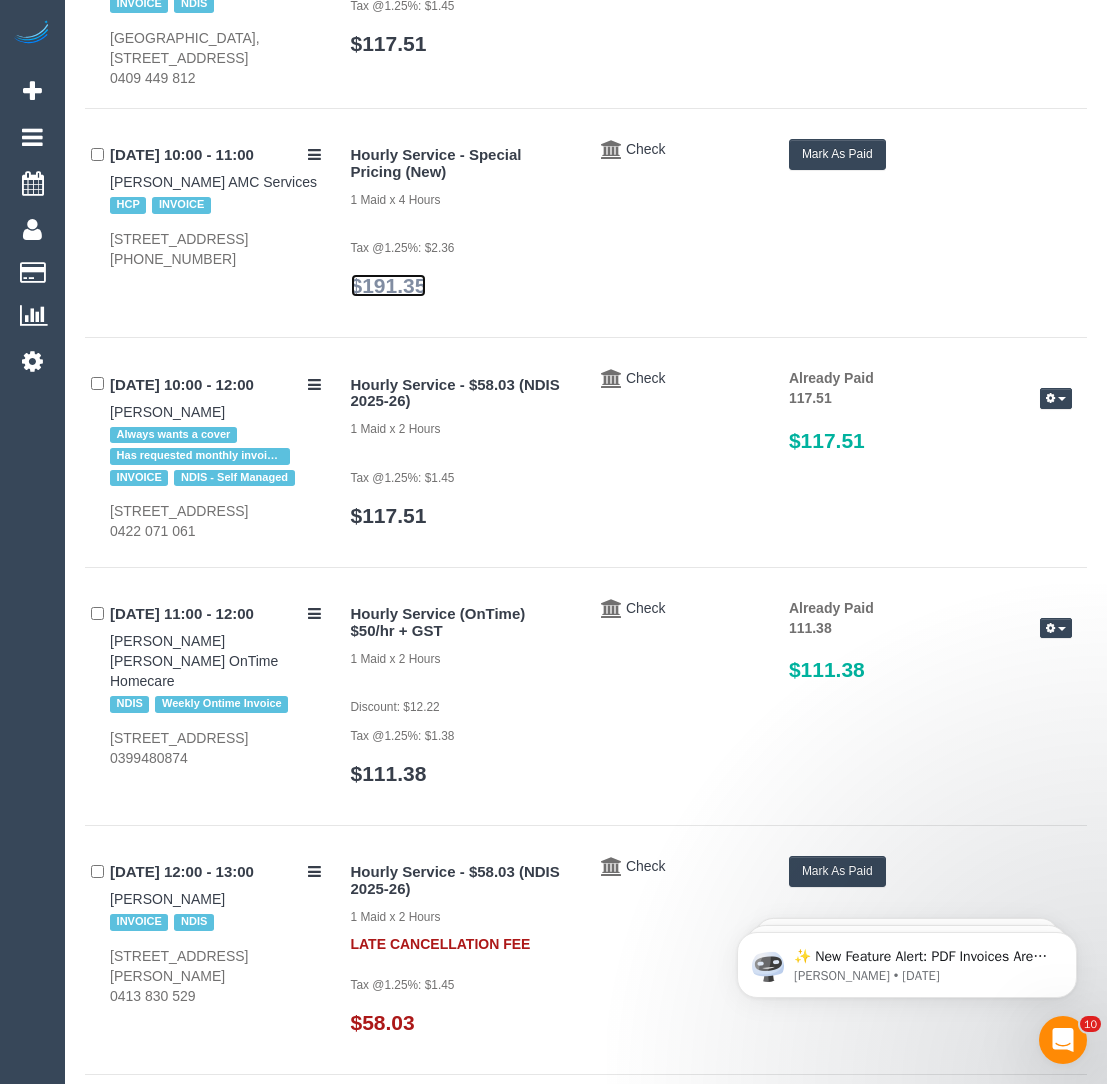 click on "$191.35" at bounding box center [389, 285] 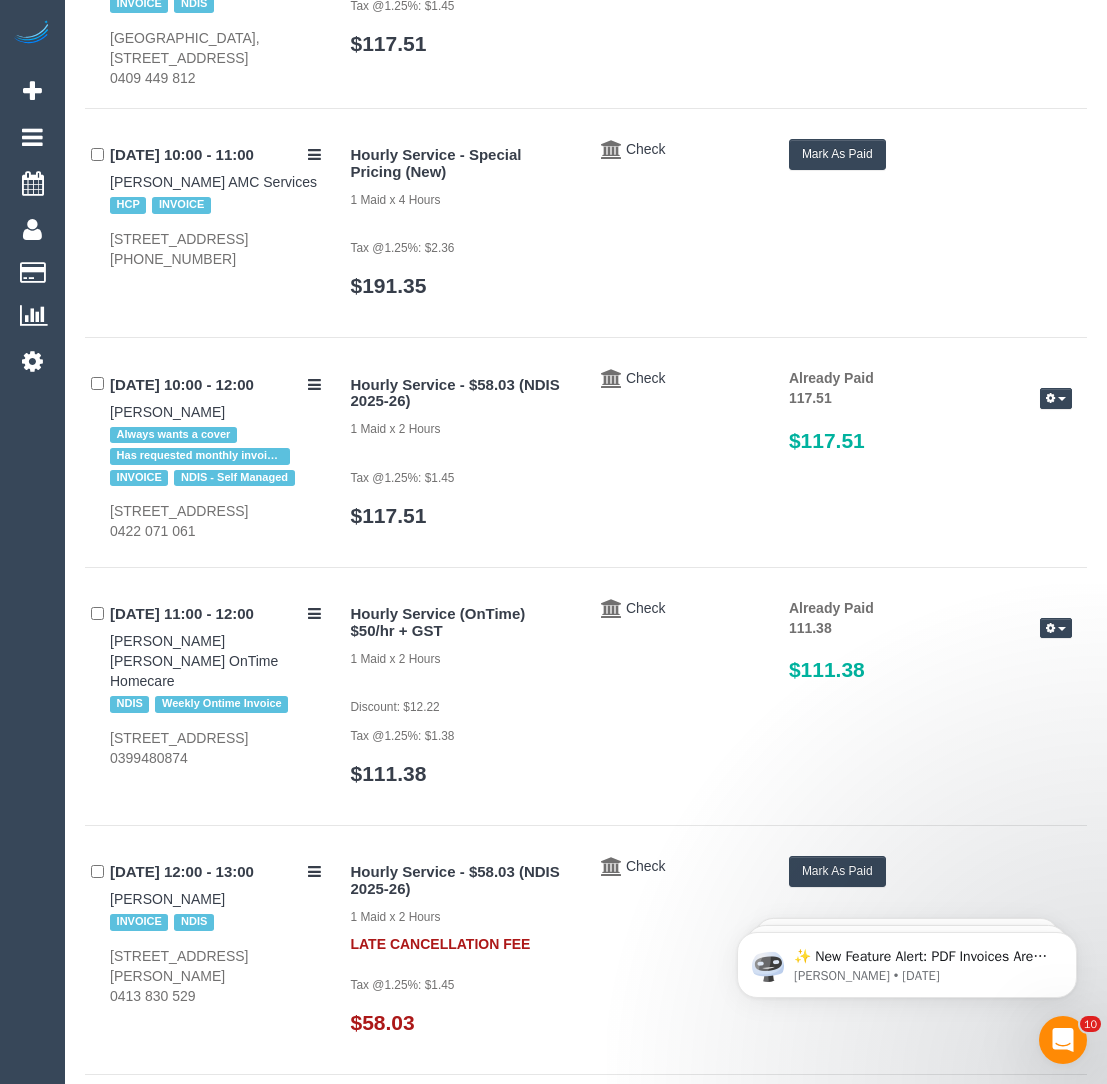 click on "Mark As Paid" at bounding box center (837, 154) 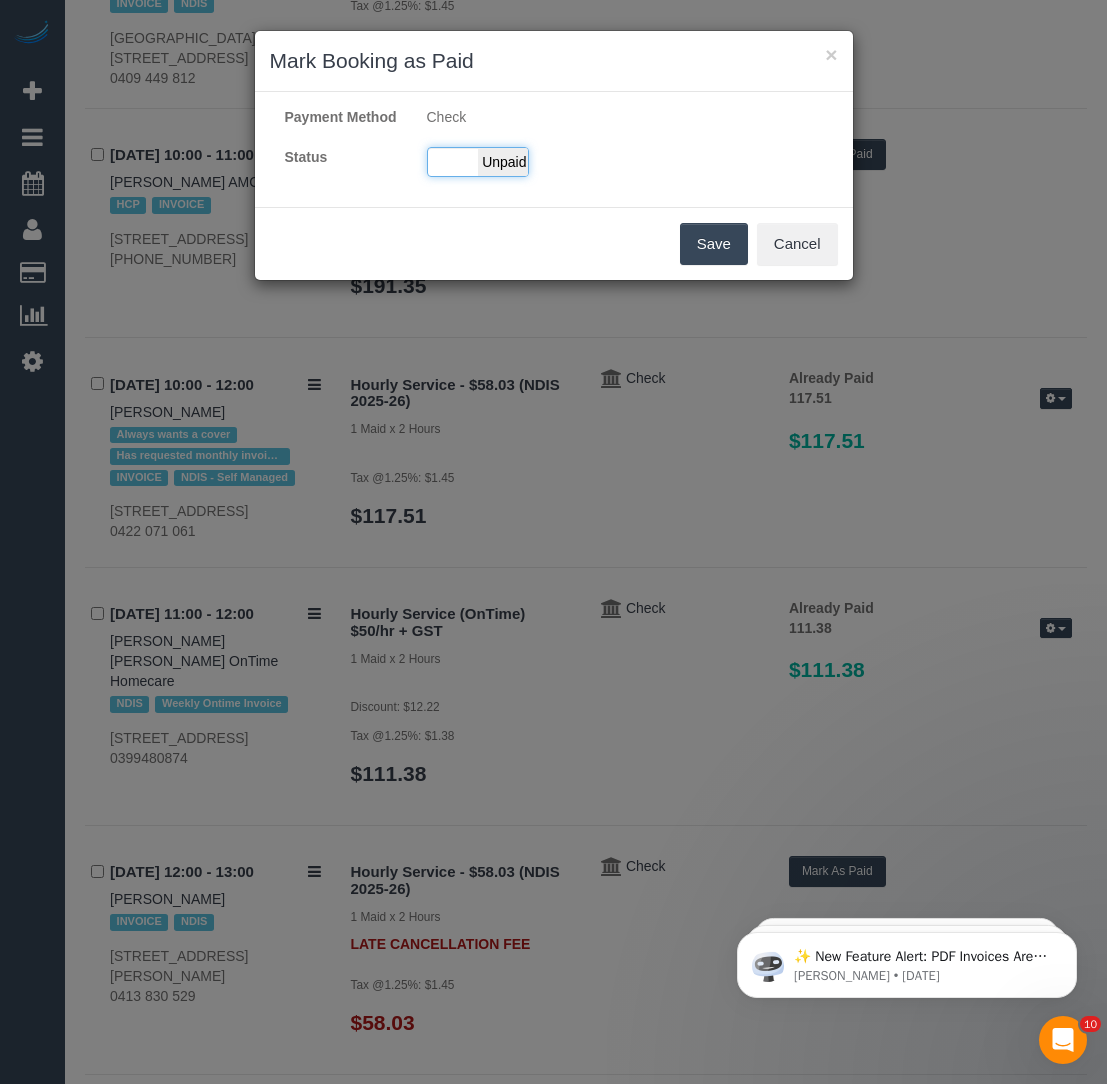 click on "Unpaid" at bounding box center [503, 162] 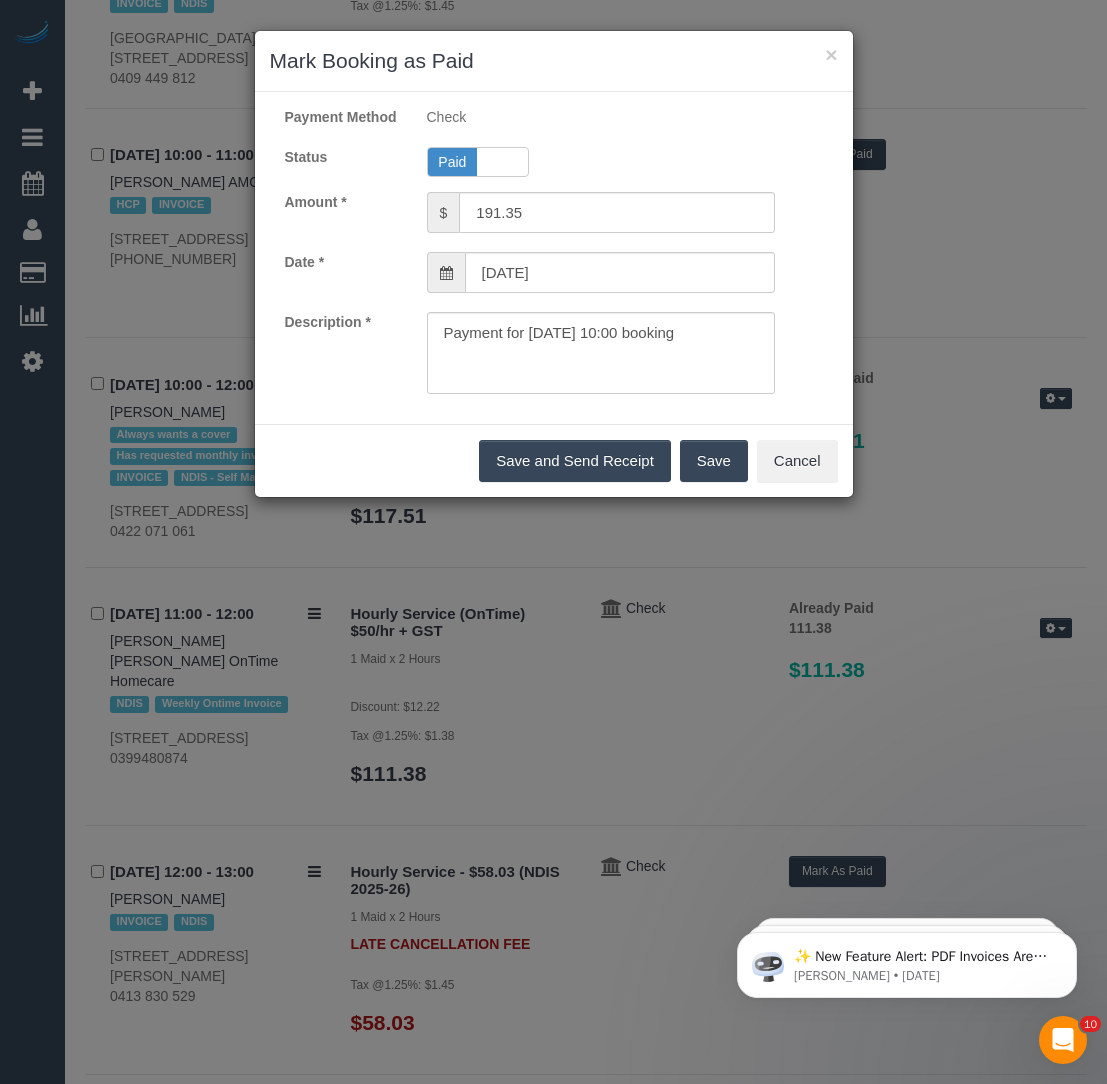 click on "Save" at bounding box center [714, 461] 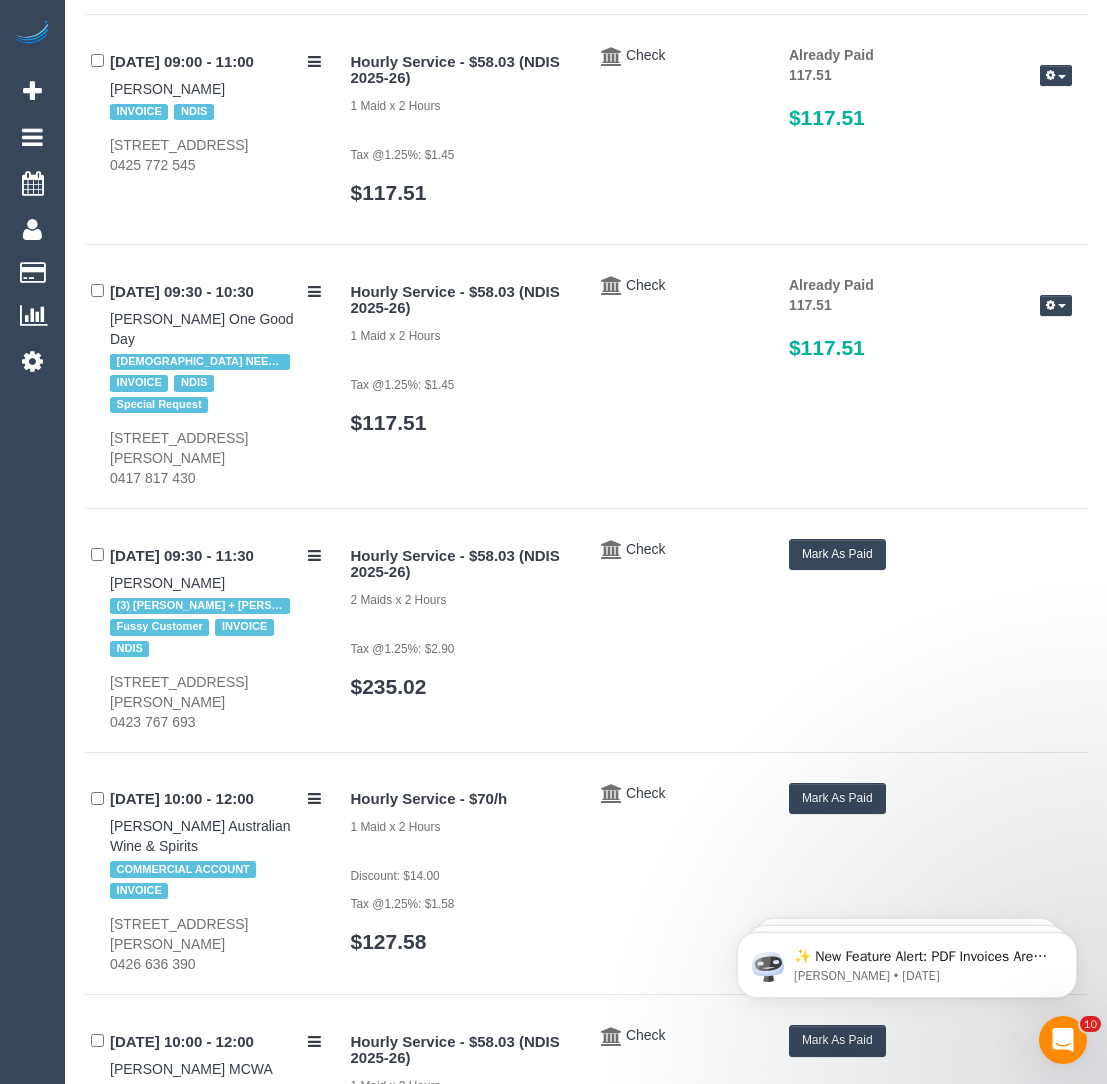 scroll, scrollTop: 0, scrollLeft: 0, axis: both 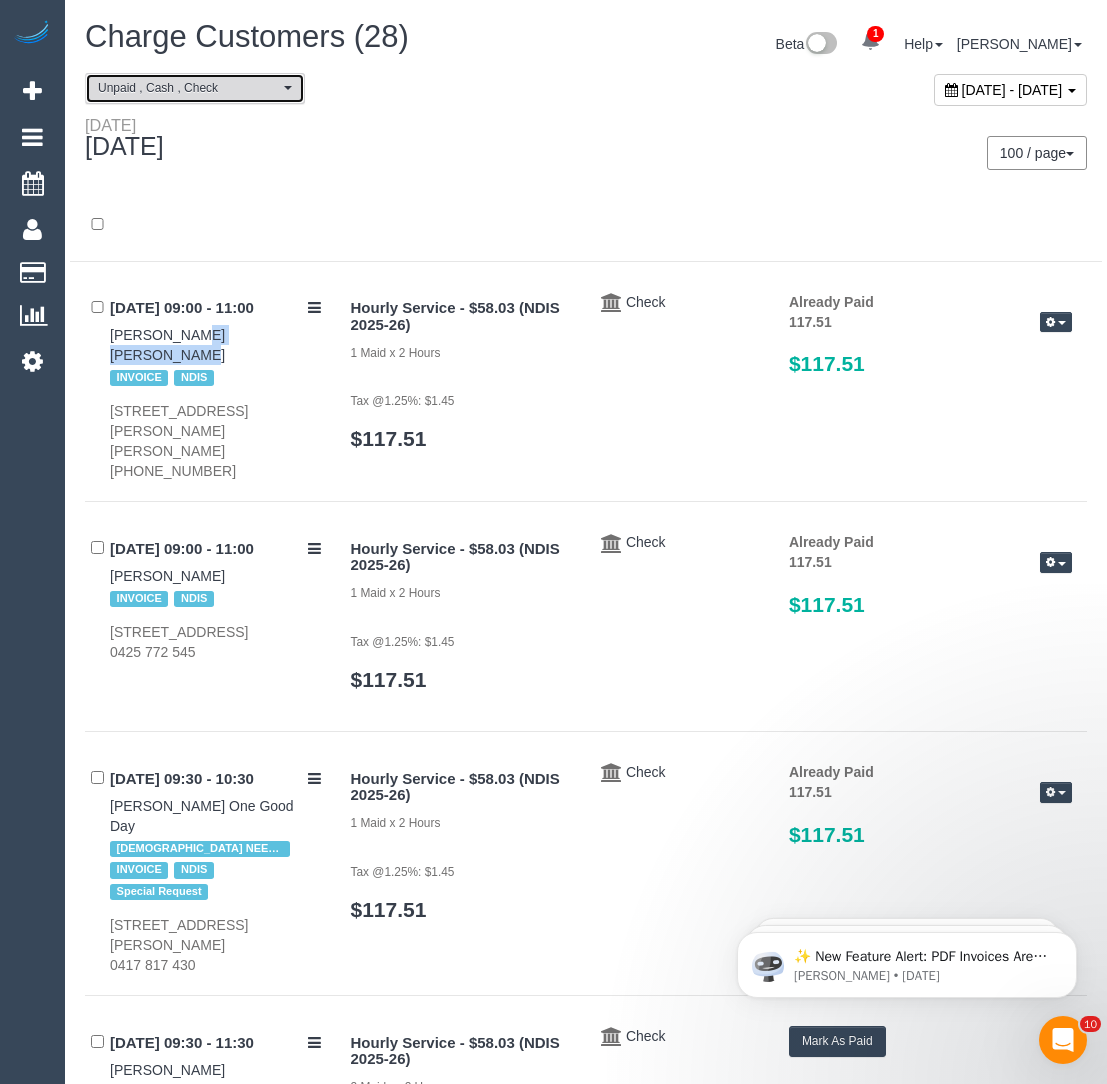 click on "Unpaid
,
Cash
,
Check" at bounding box center (188, 88) 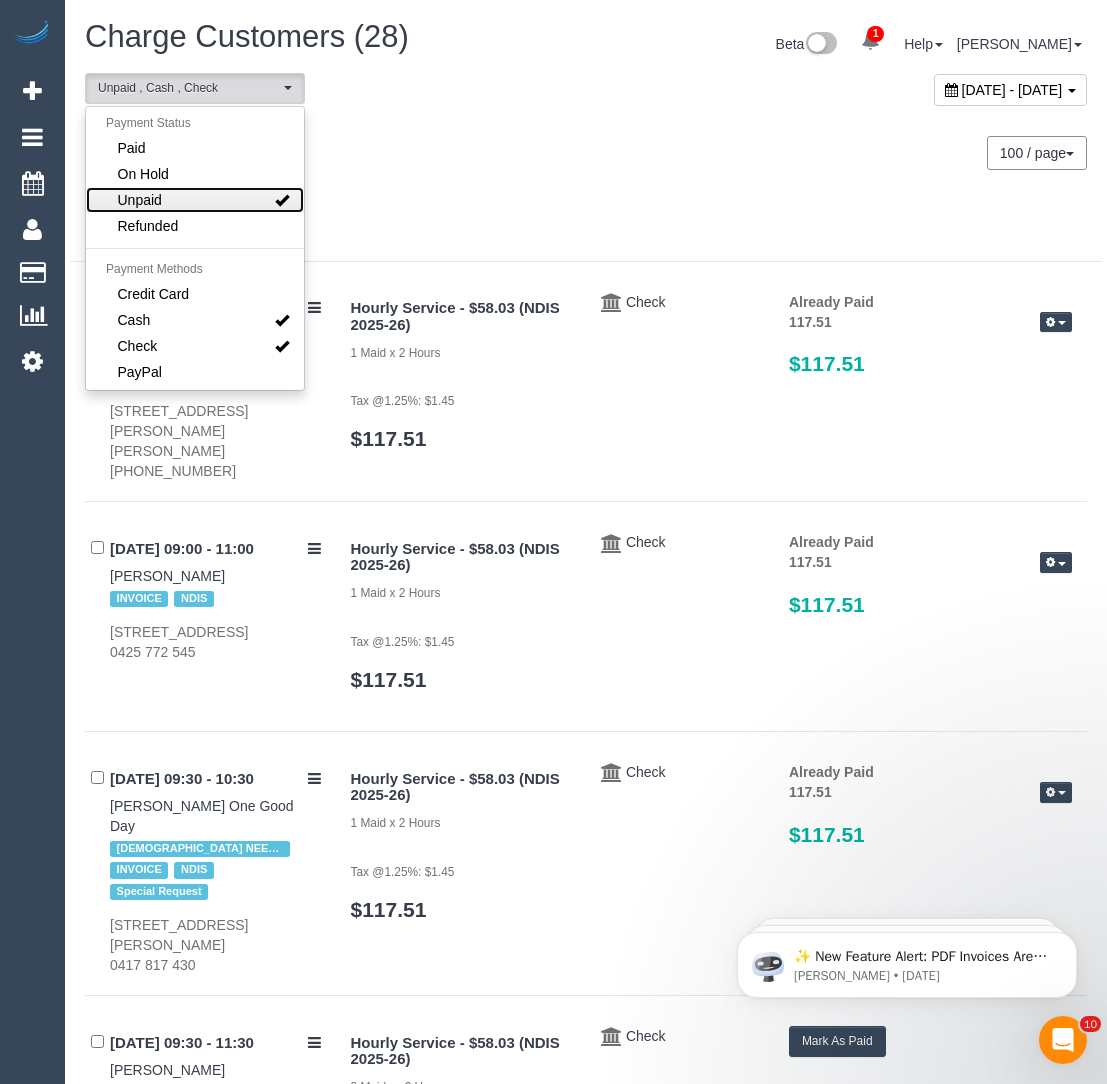 click on "Unpaid" at bounding box center (195, 200) 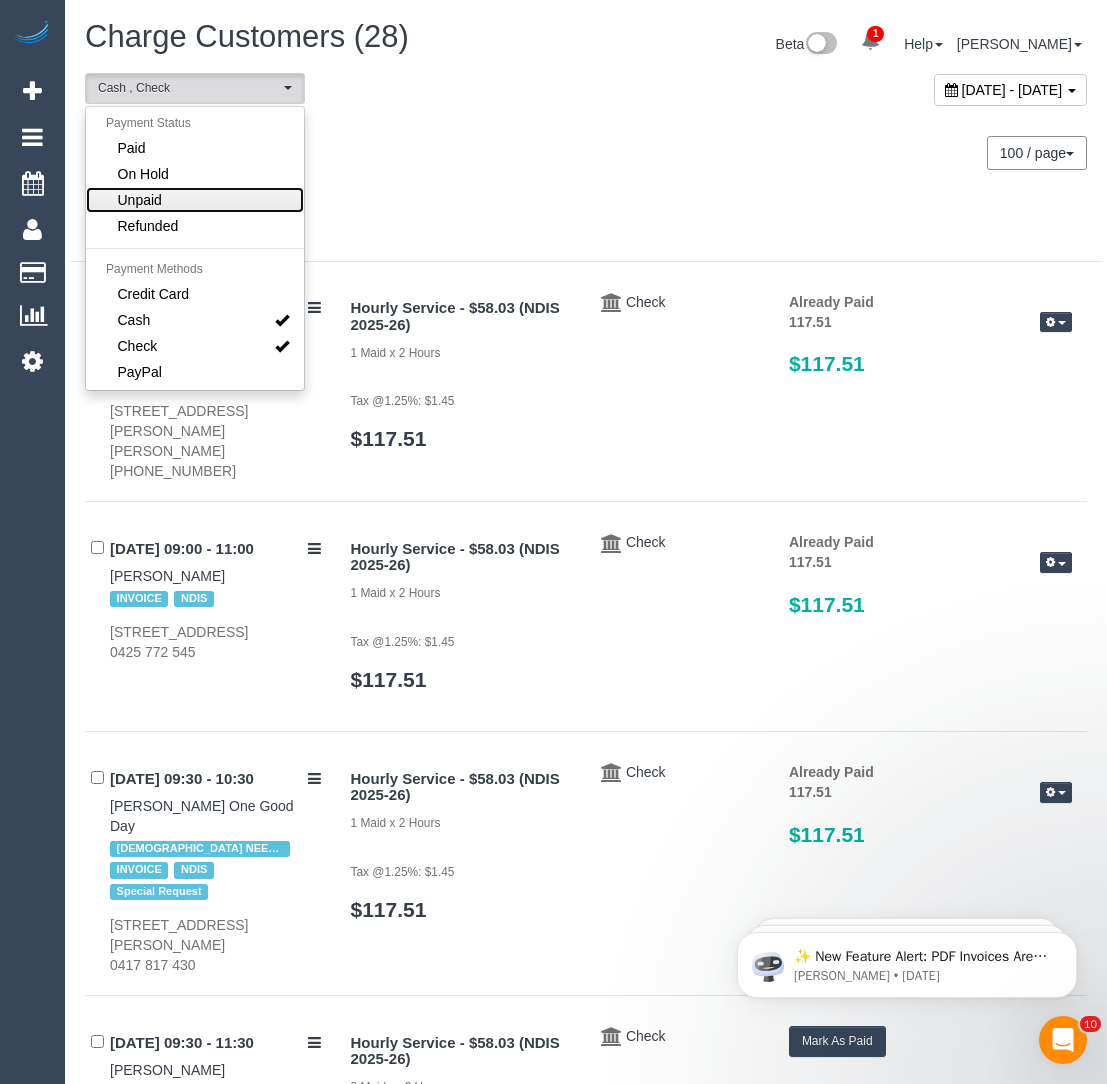 click on "Unpaid" at bounding box center [195, 200] 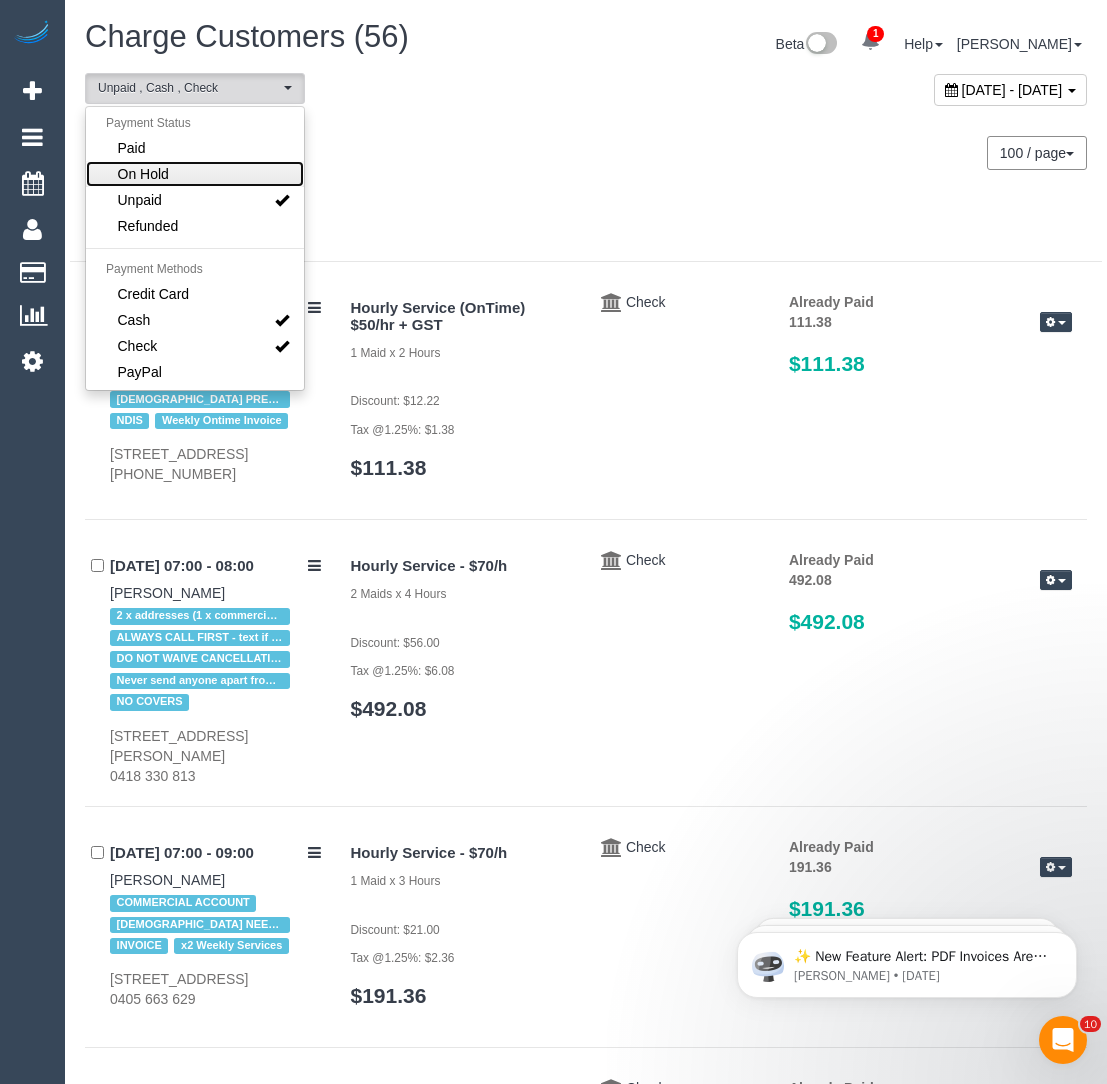 click on "On Hold" at bounding box center (195, 174) 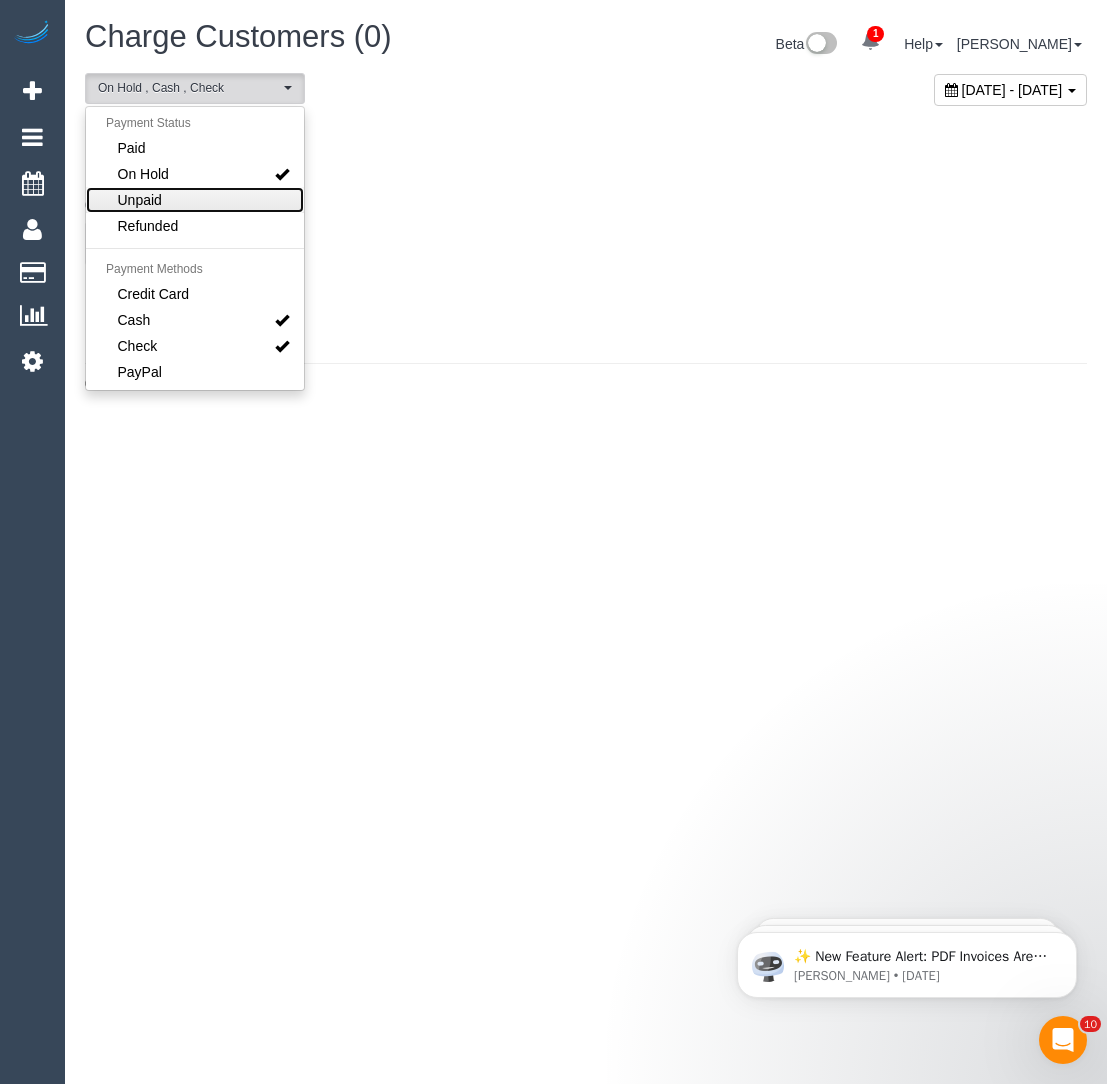 click on "Unpaid" at bounding box center [195, 200] 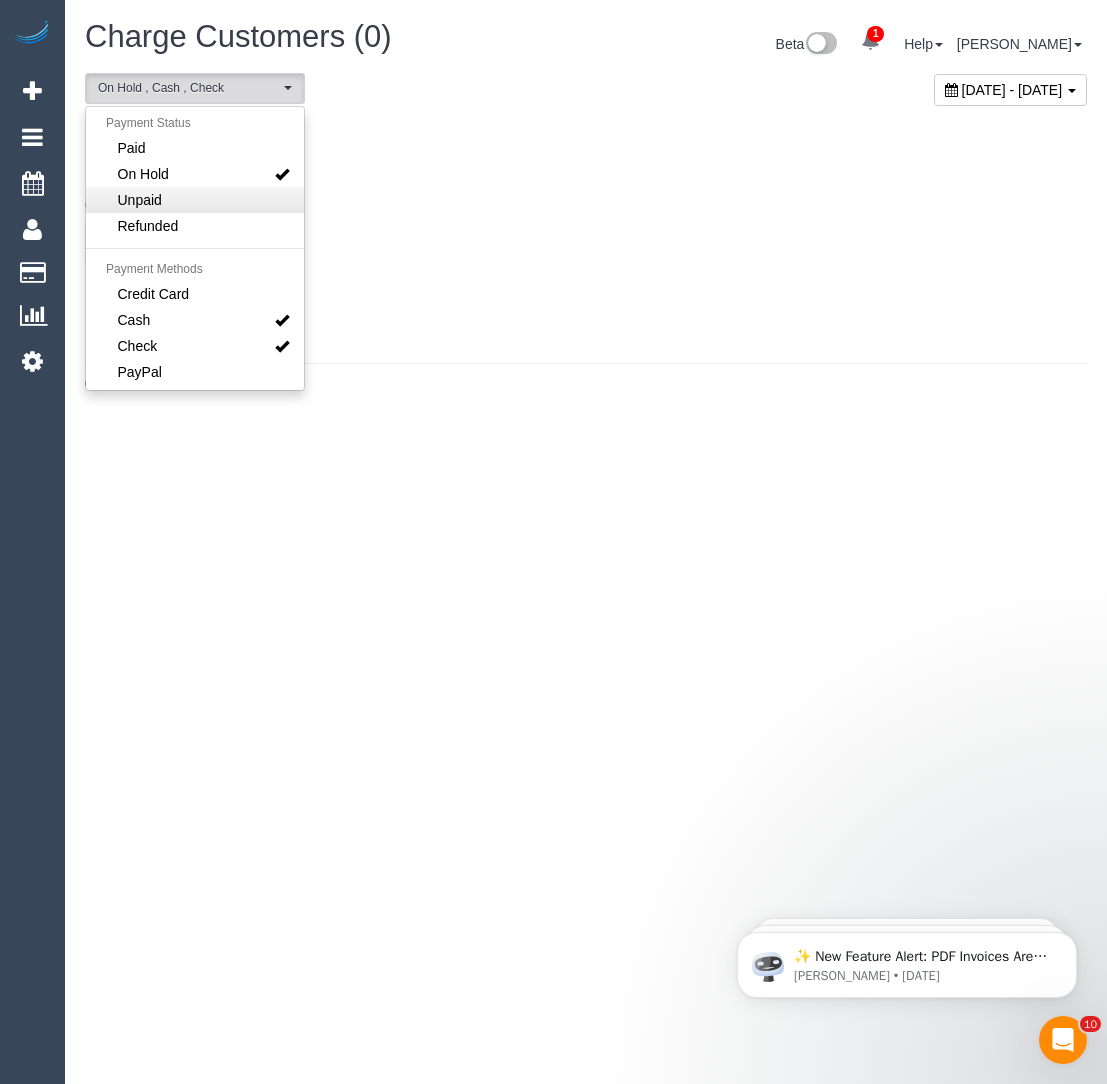 select on "******" 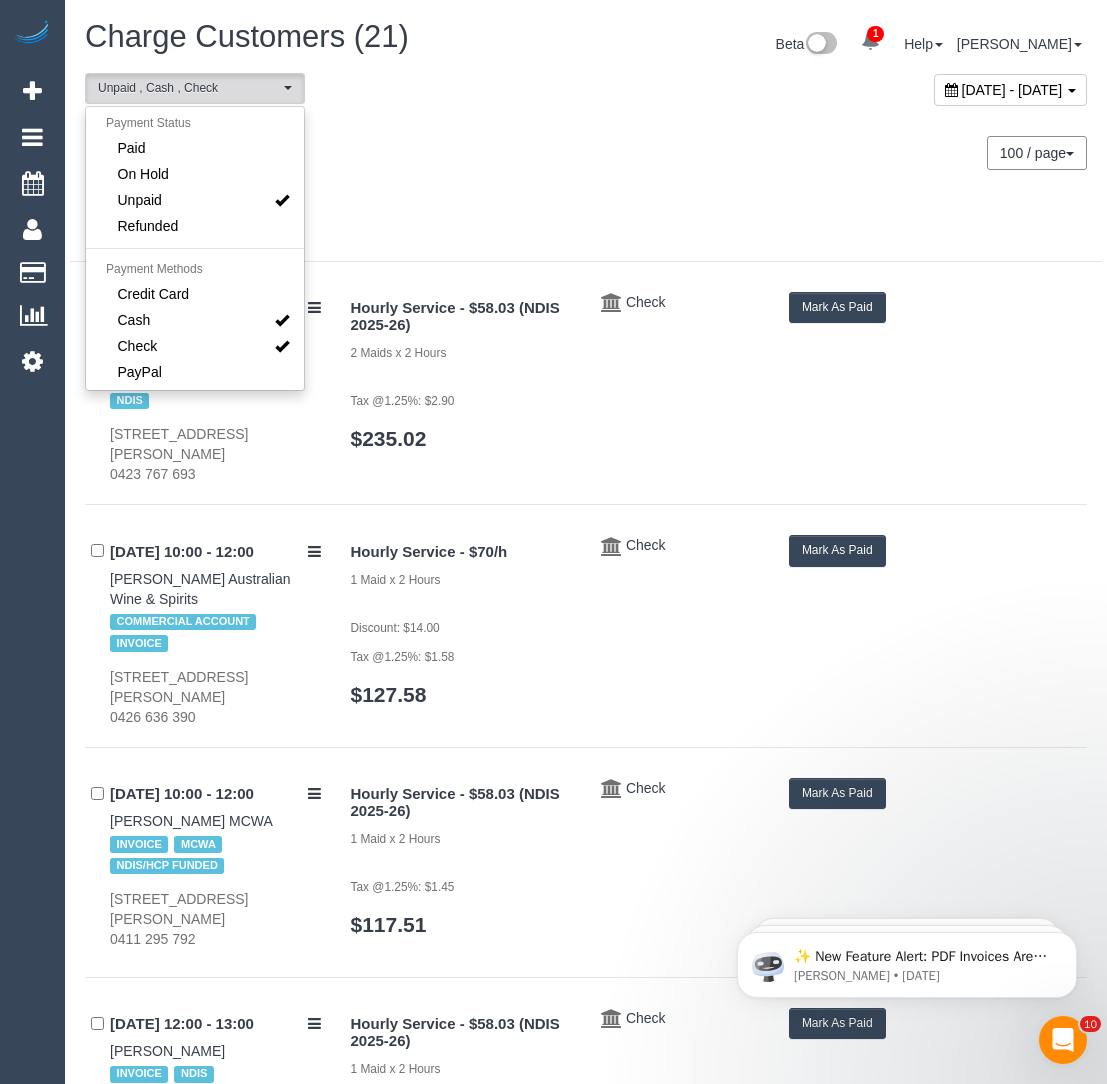 click on "[DATE]
100 / page
10 / page
20 / page
30 / page
40 / page
50 / page
100 / page" at bounding box center [586, 153] 